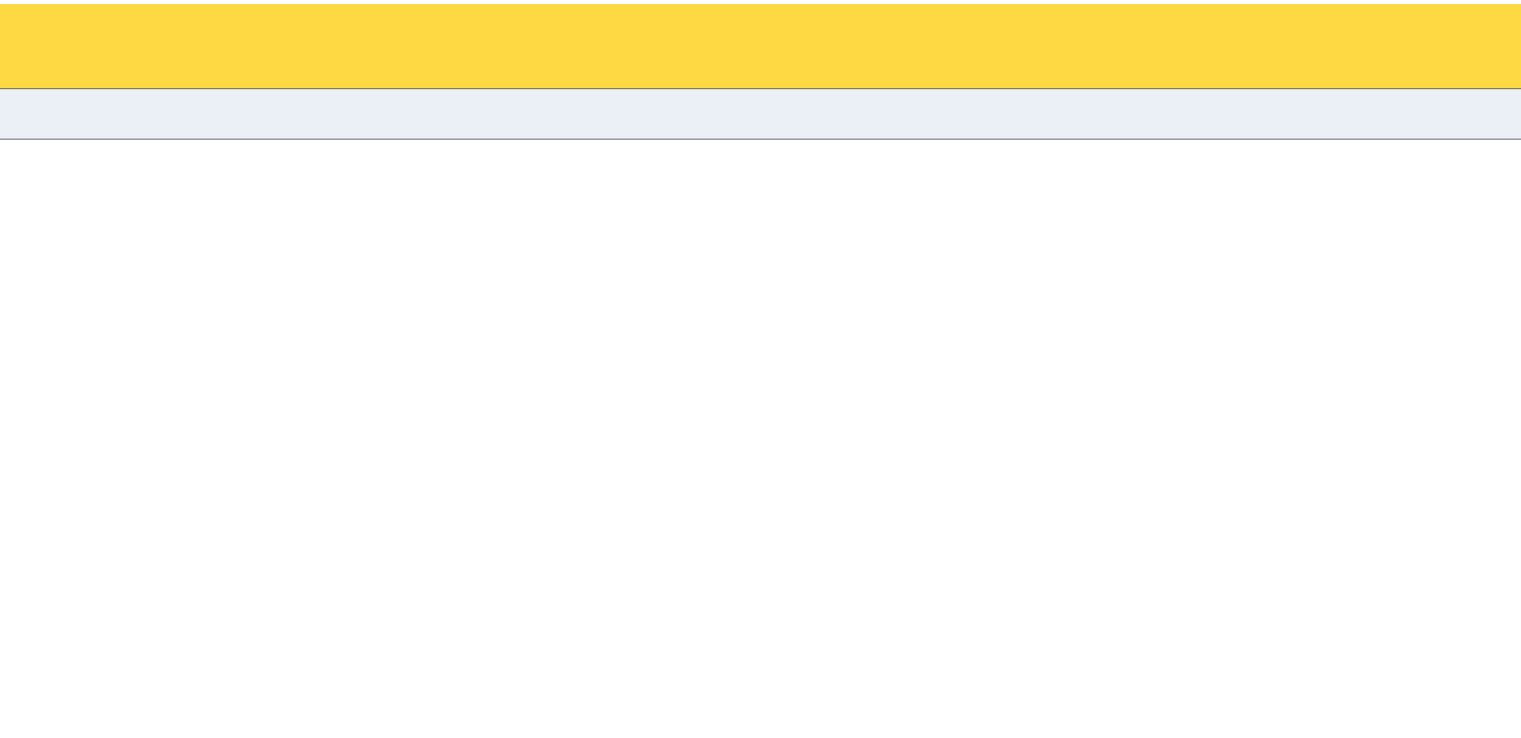 scroll, scrollTop: 0, scrollLeft: 0, axis: both 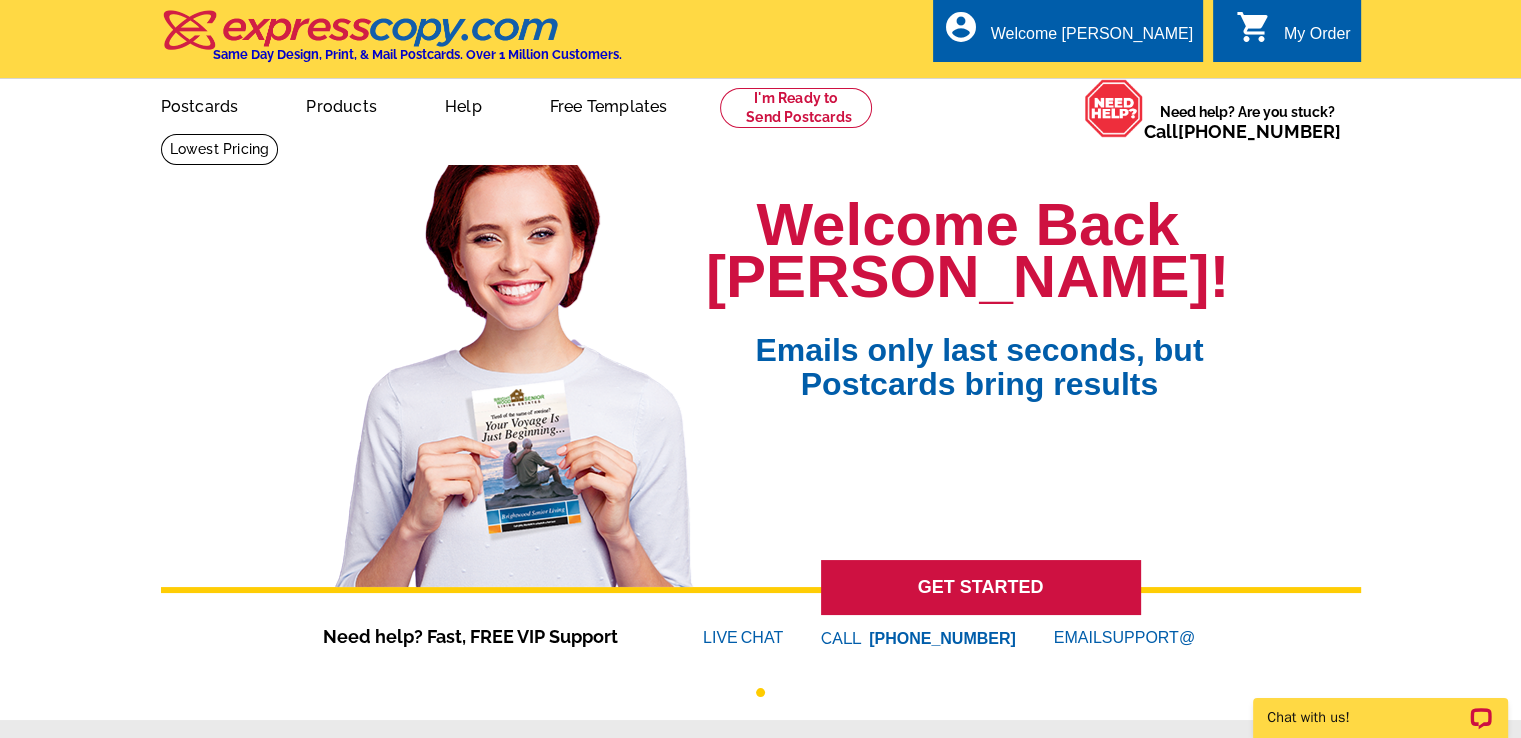 click on "My Order" at bounding box center [1317, 39] 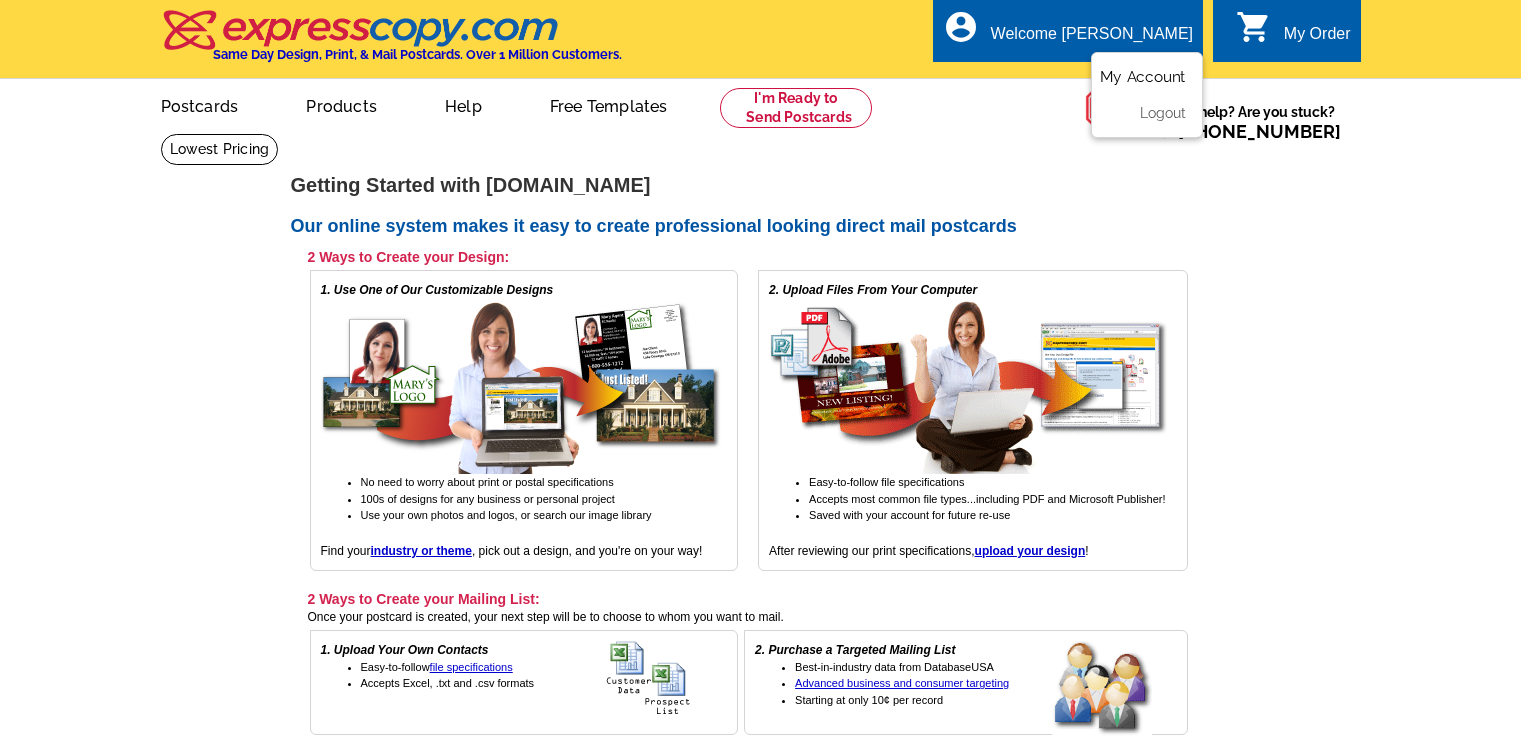 scroll, scrollTop: 0, scrollLeft: 0, axis: both 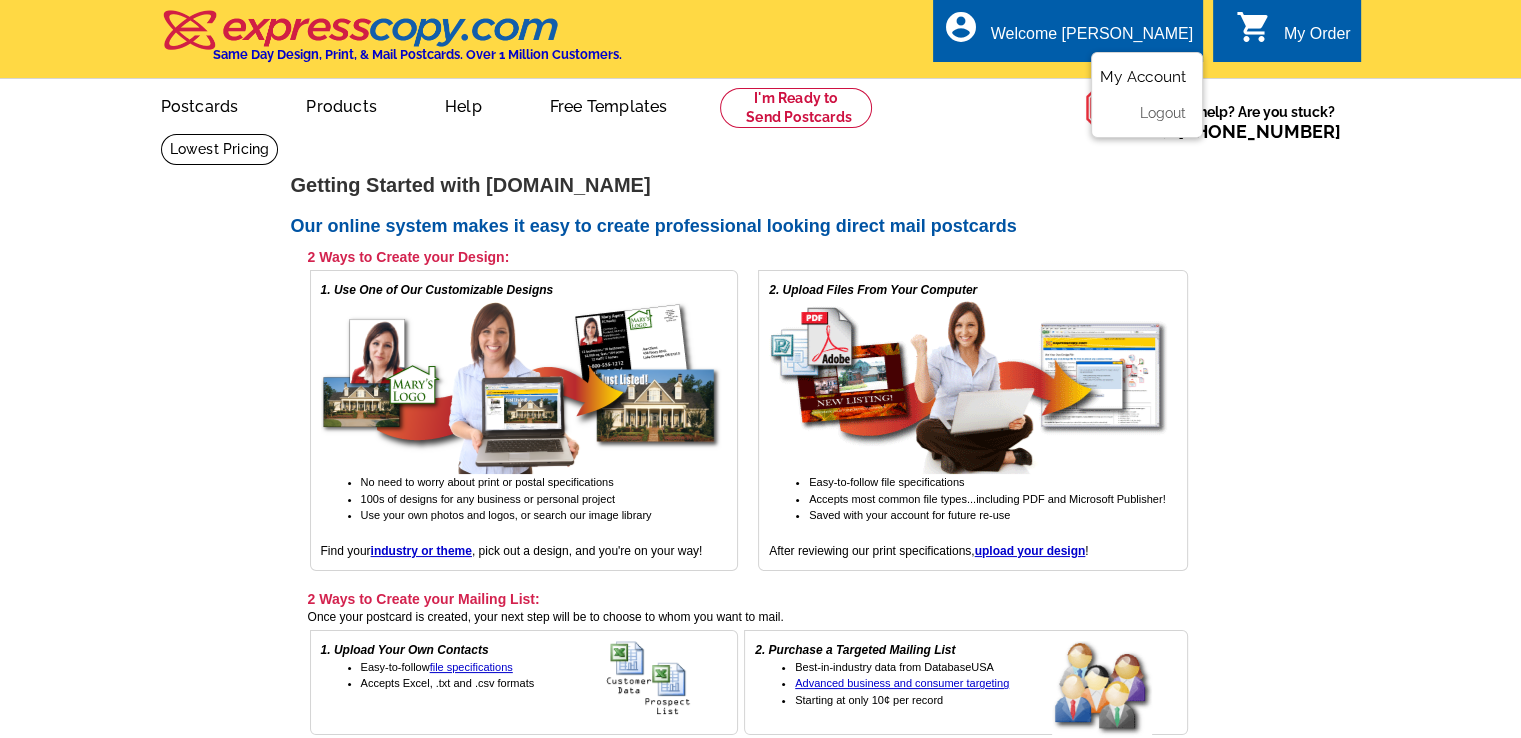 click on "My Account" at bounding box center (1143, 77) 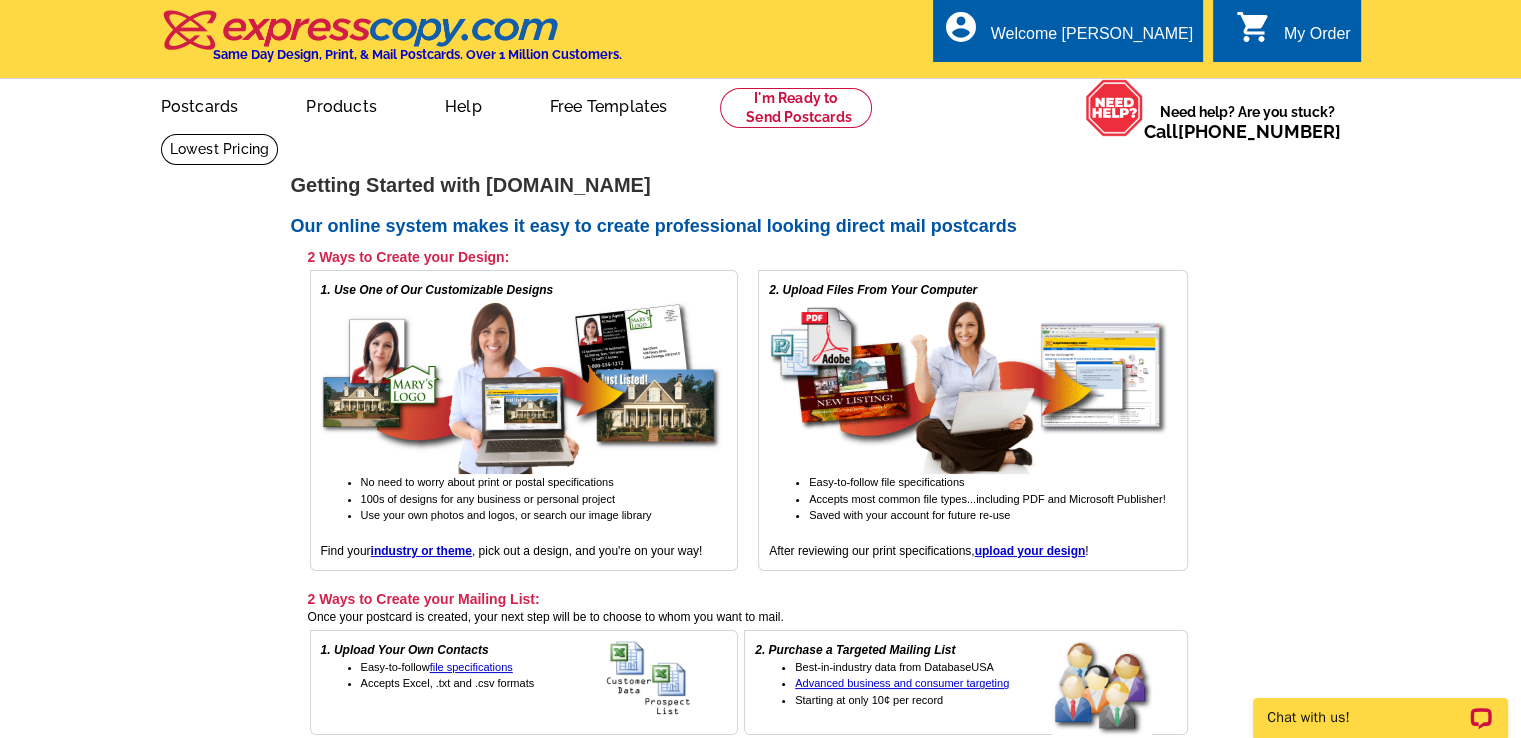 scroll, scrollTop: 0, scrollLeft: 0, axis: both 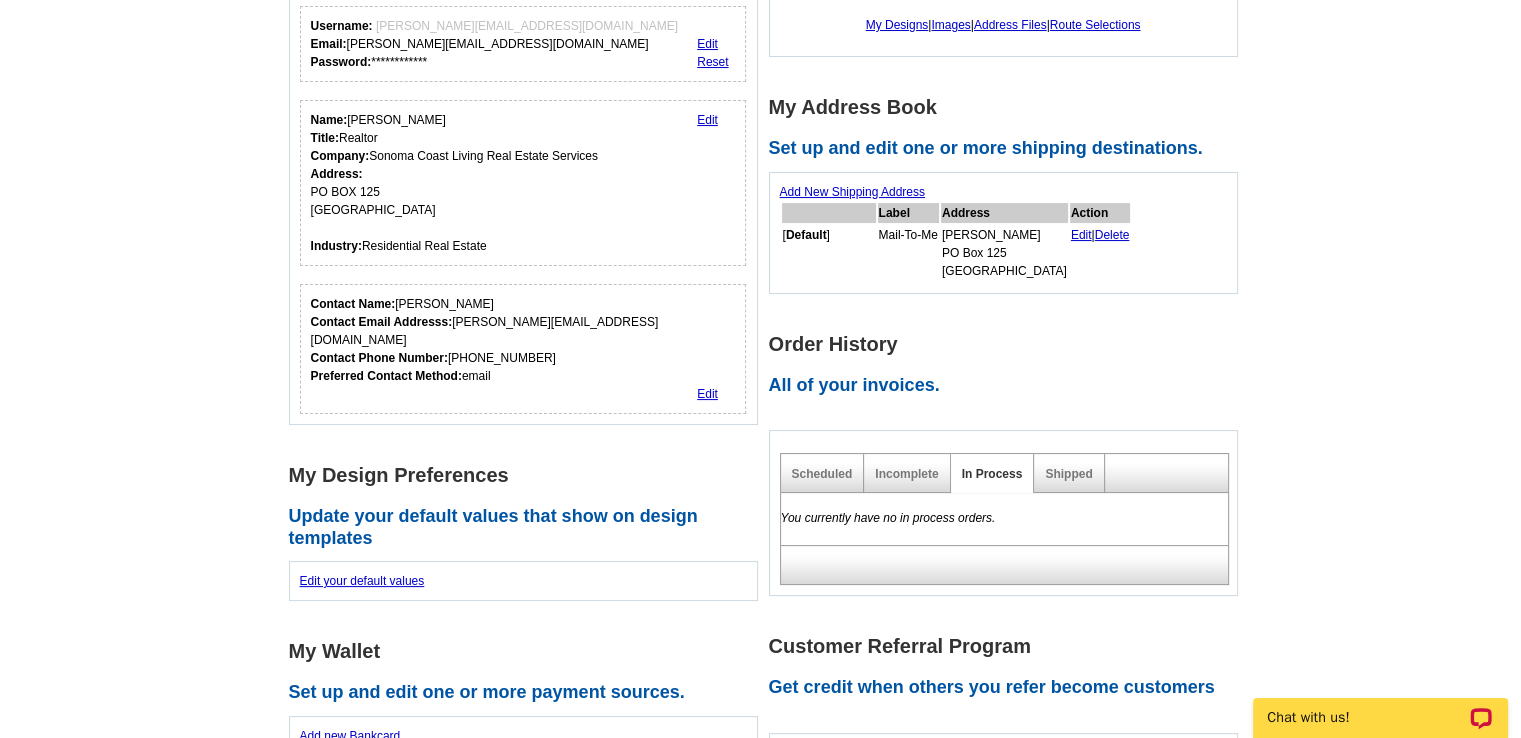 click on "Add New Shipping Address" at bounding box center (852, 192) 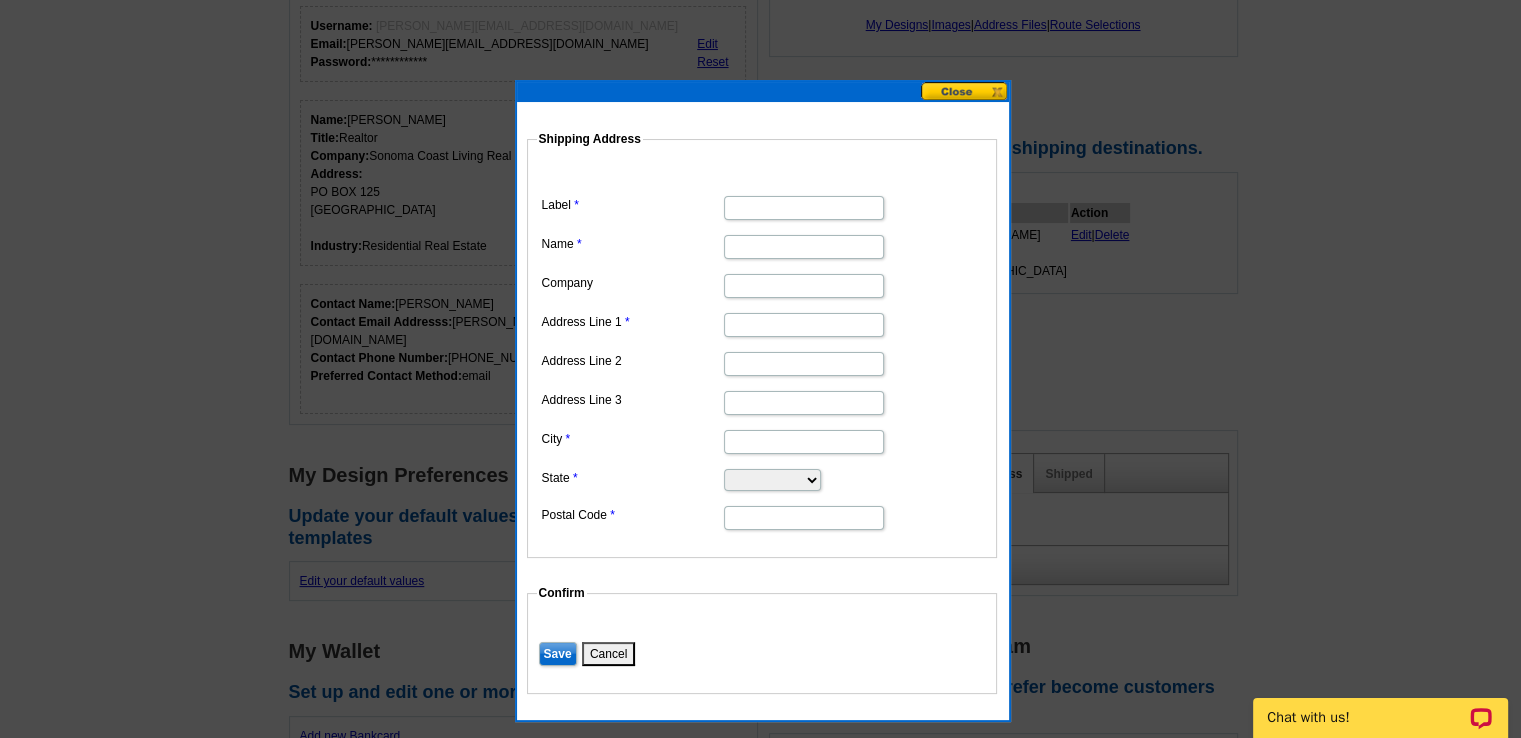 click on "Label" at bounding box center [804, 208] 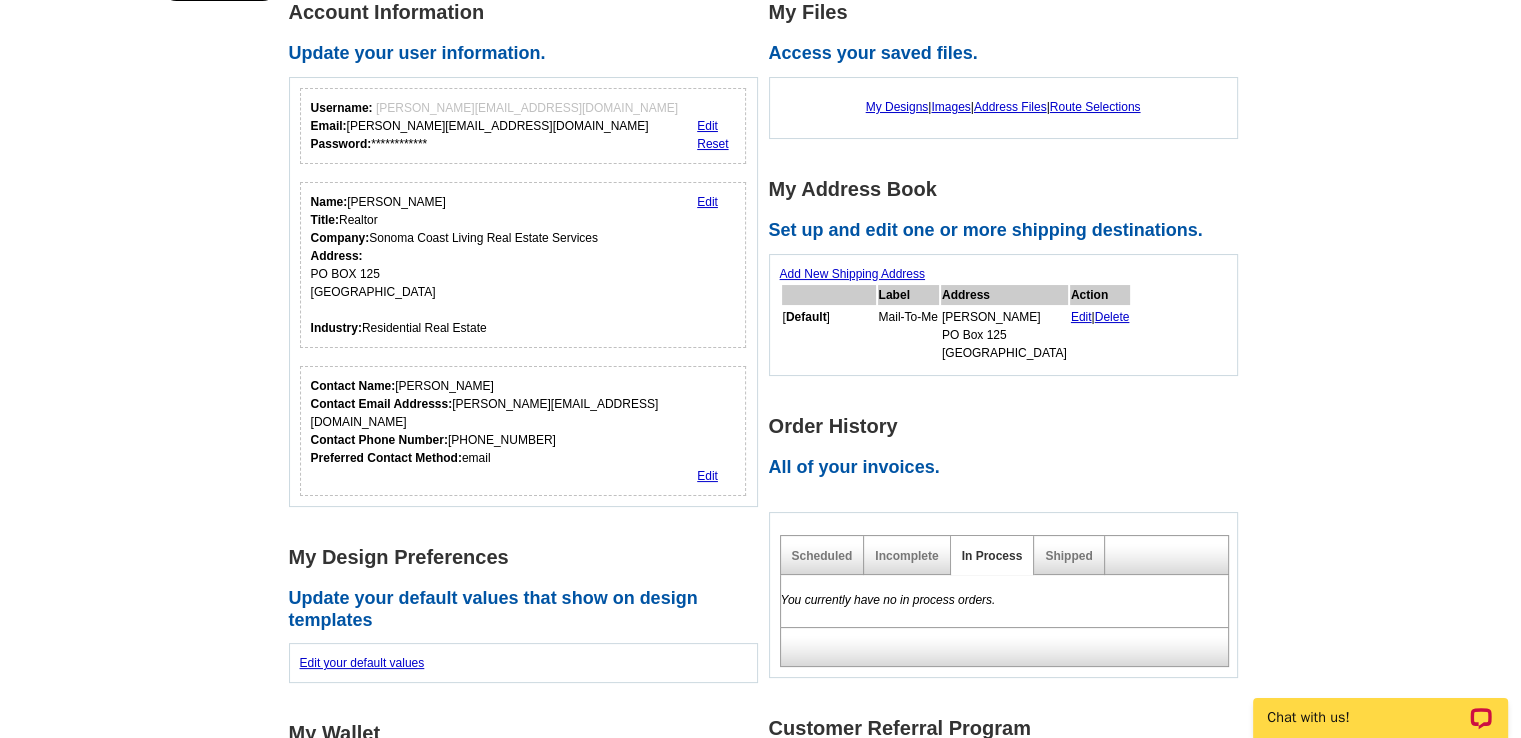 scroll, scrollTop: 142, scrollLeft: 0, axis: vertical 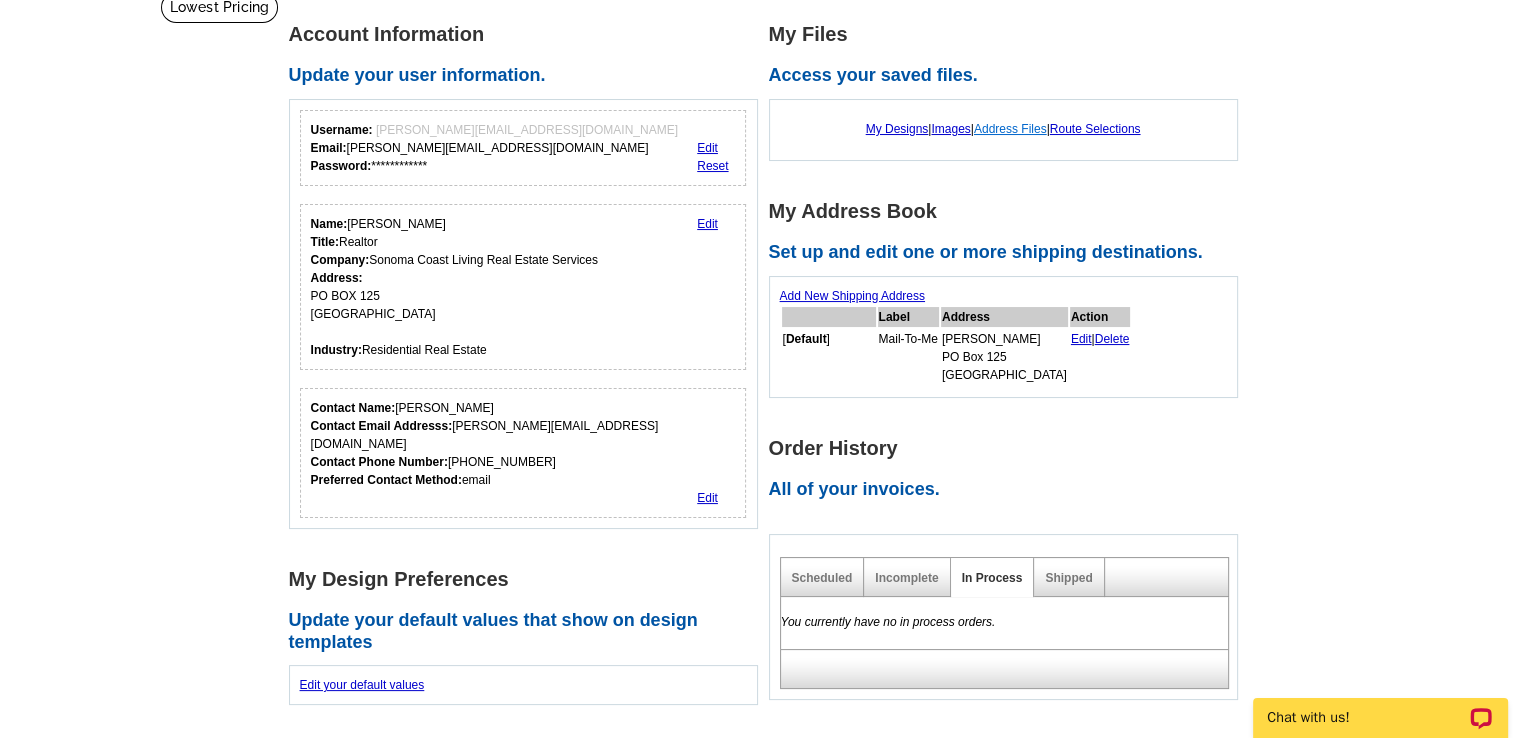 click on "Address Files" at bounding box center [1010, 129] 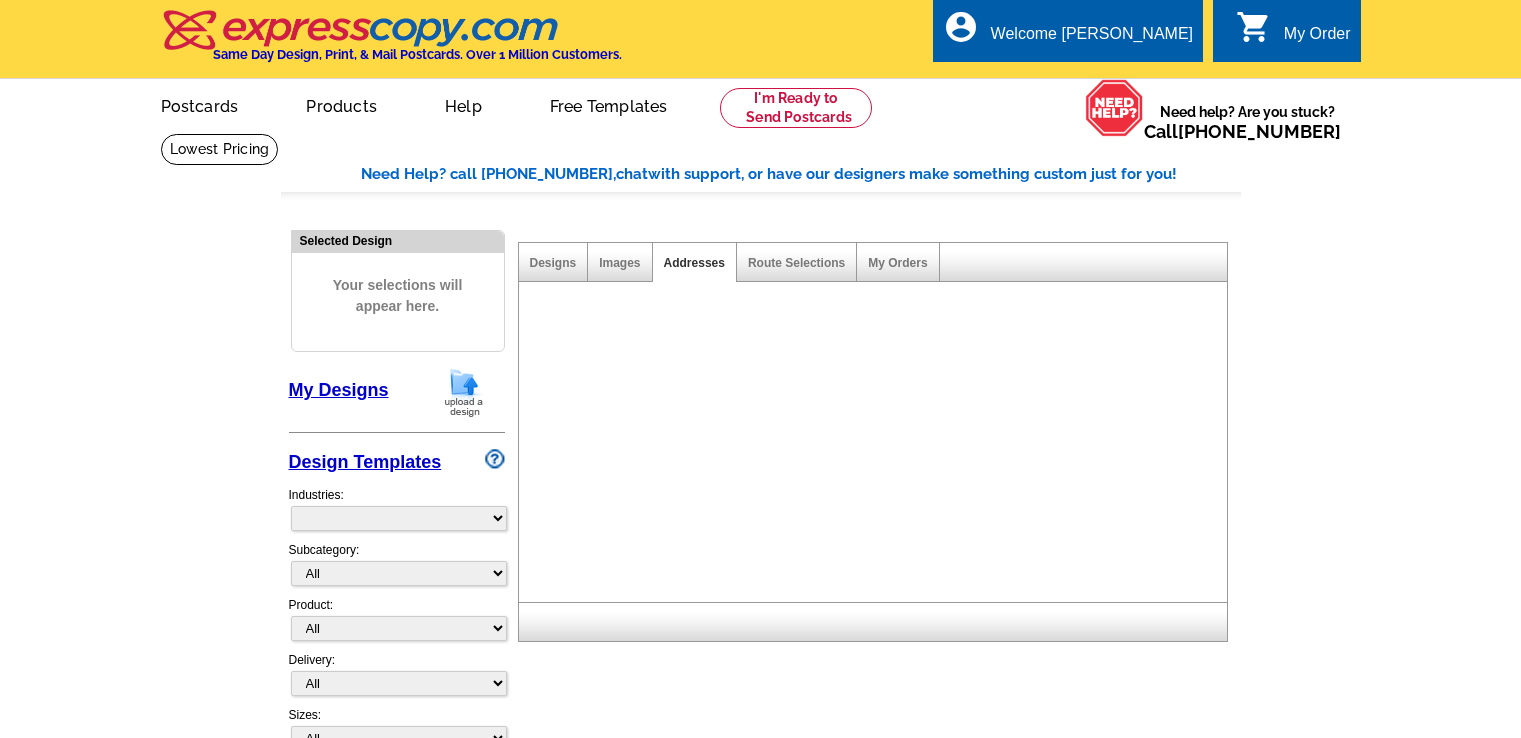 scroll, scrollTop: 0, scrollLeft: 0, axis: both 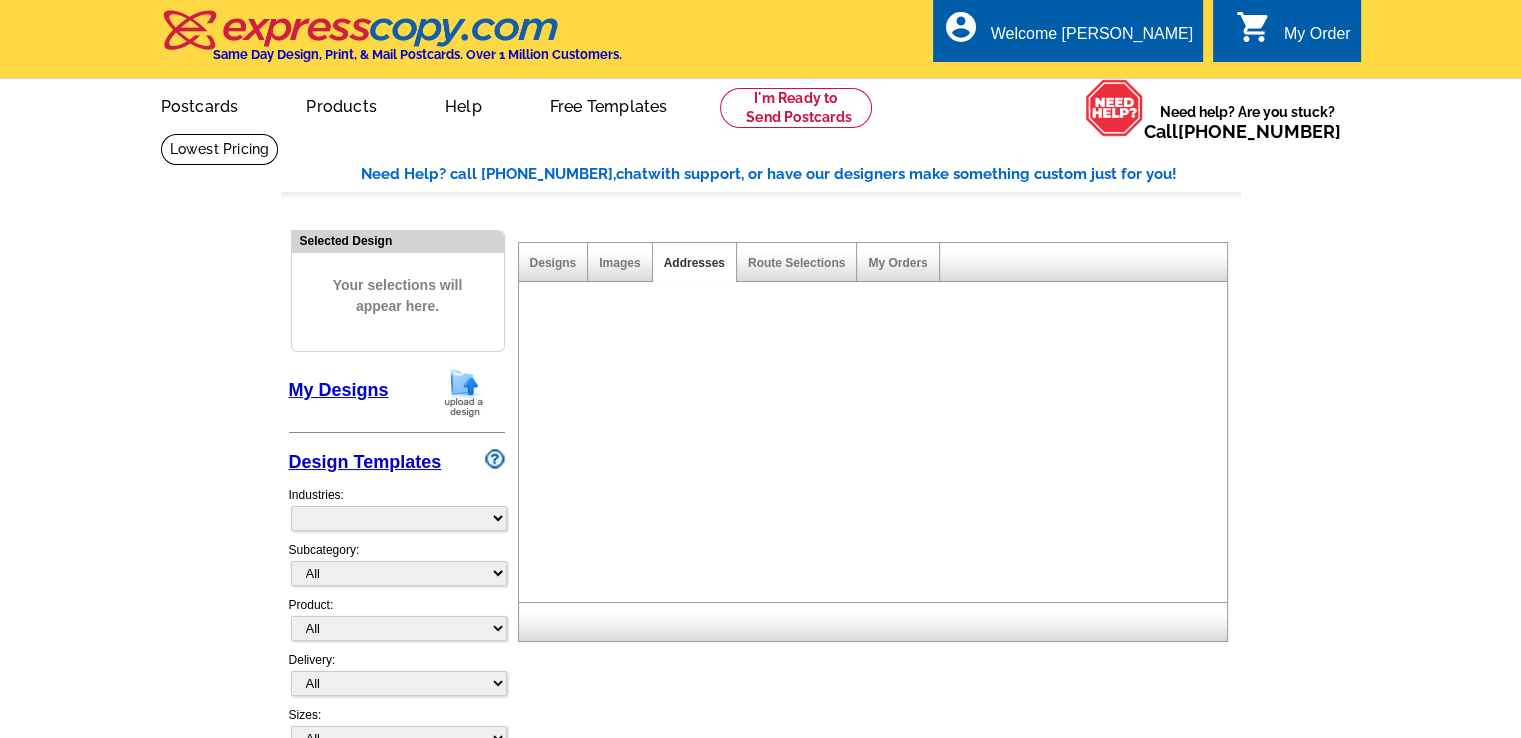 select on "785" 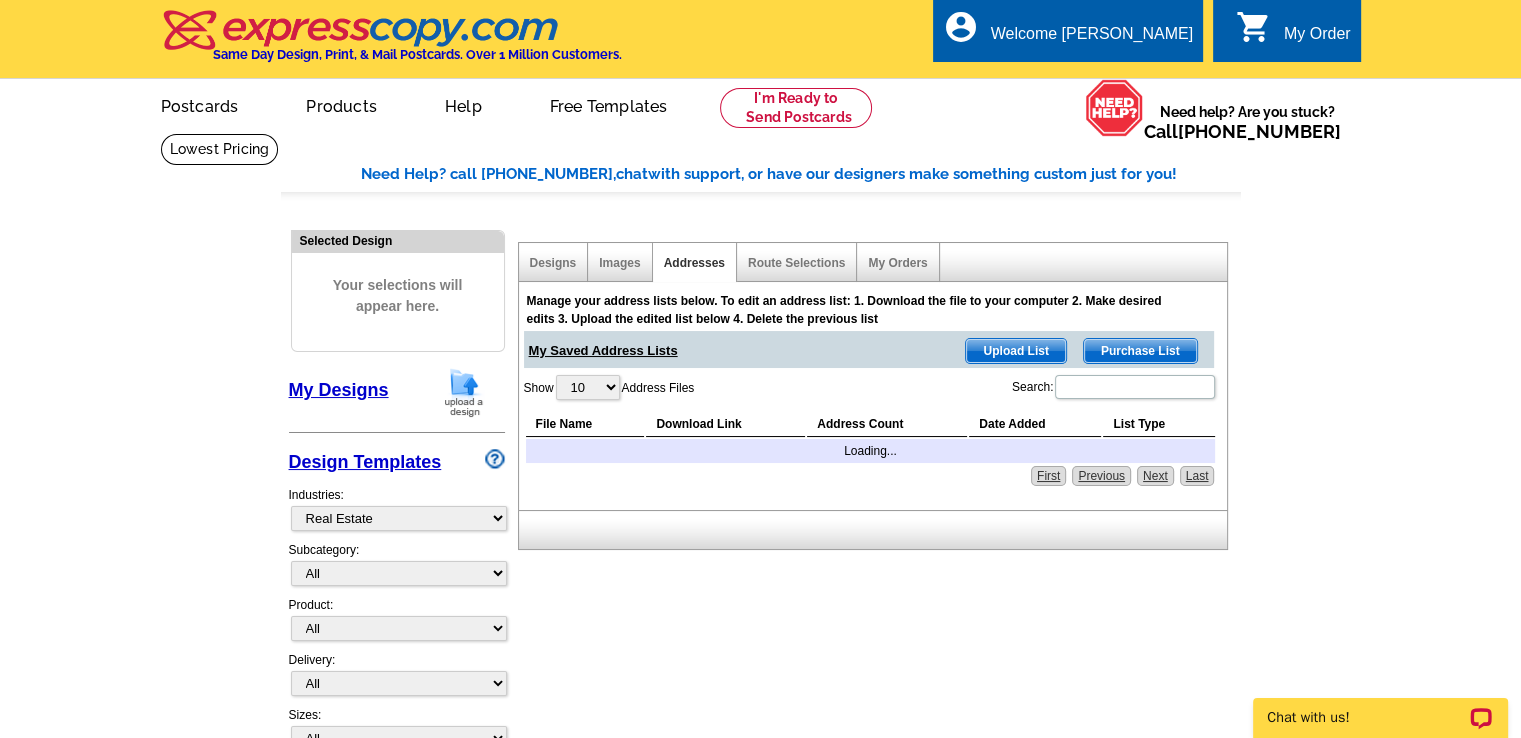 scroll, scrollTop: 0, scrollLeft: 0, axis: both 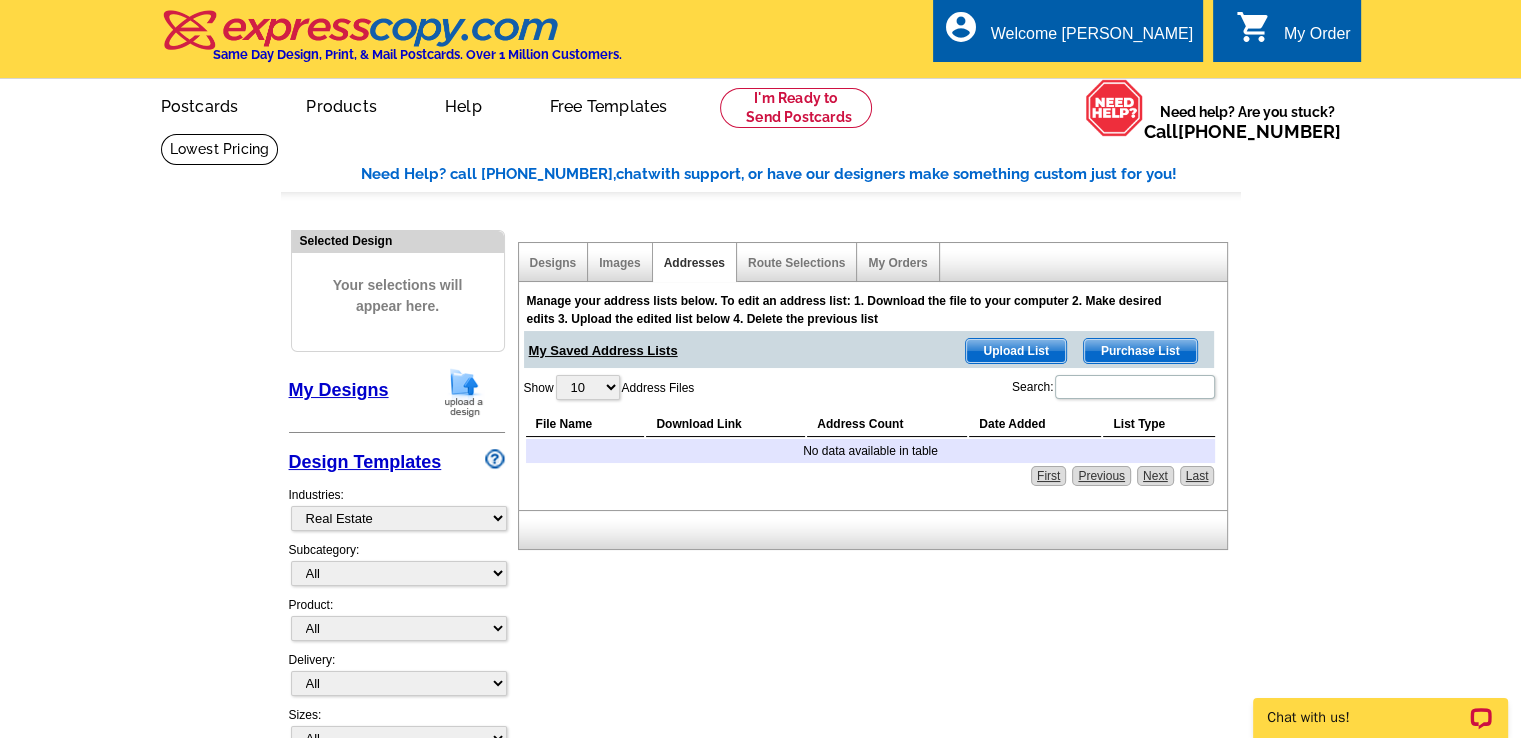 click on "Upload List" at bounding box center (1015, 351) 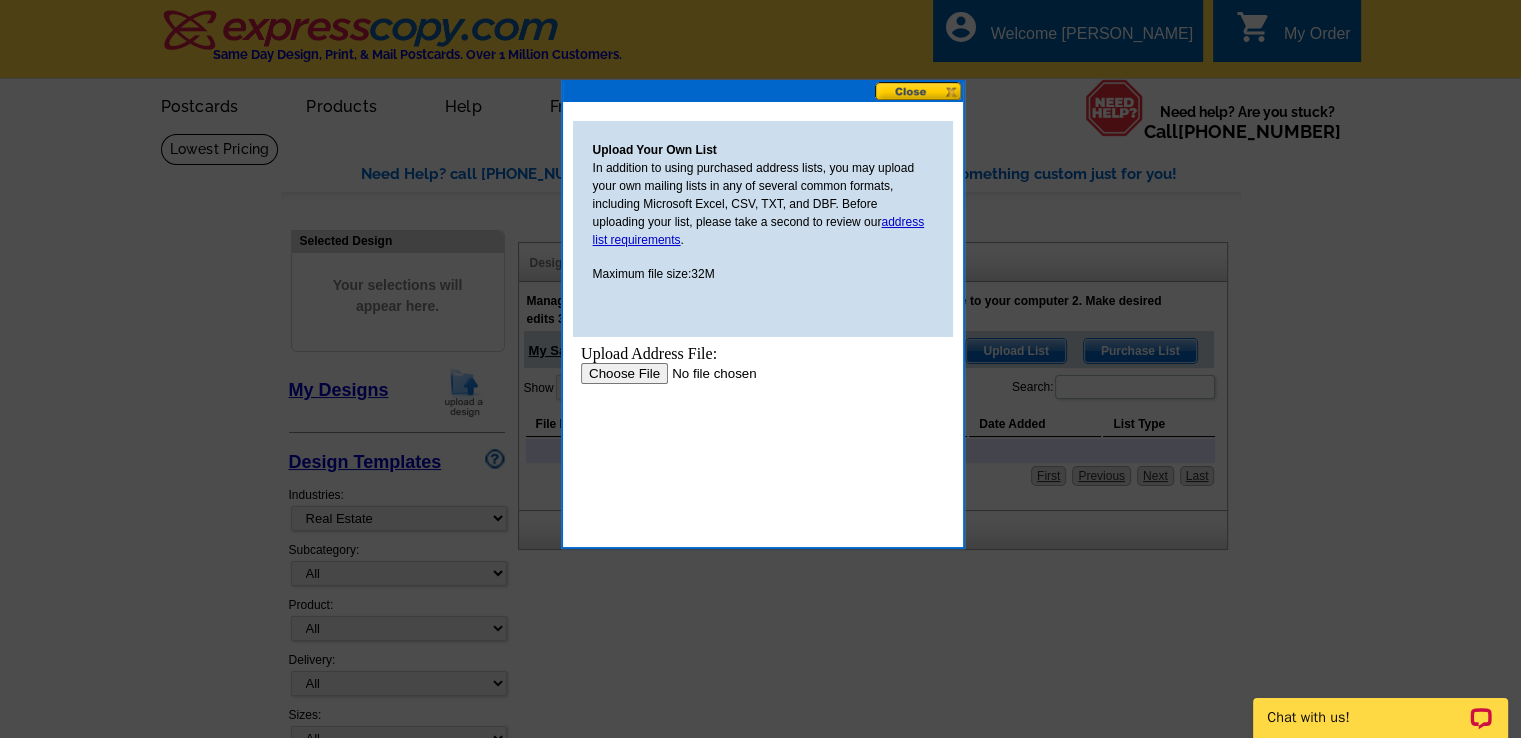 scroll, scrollTop: 0, scrollLeft: 0, axis: both 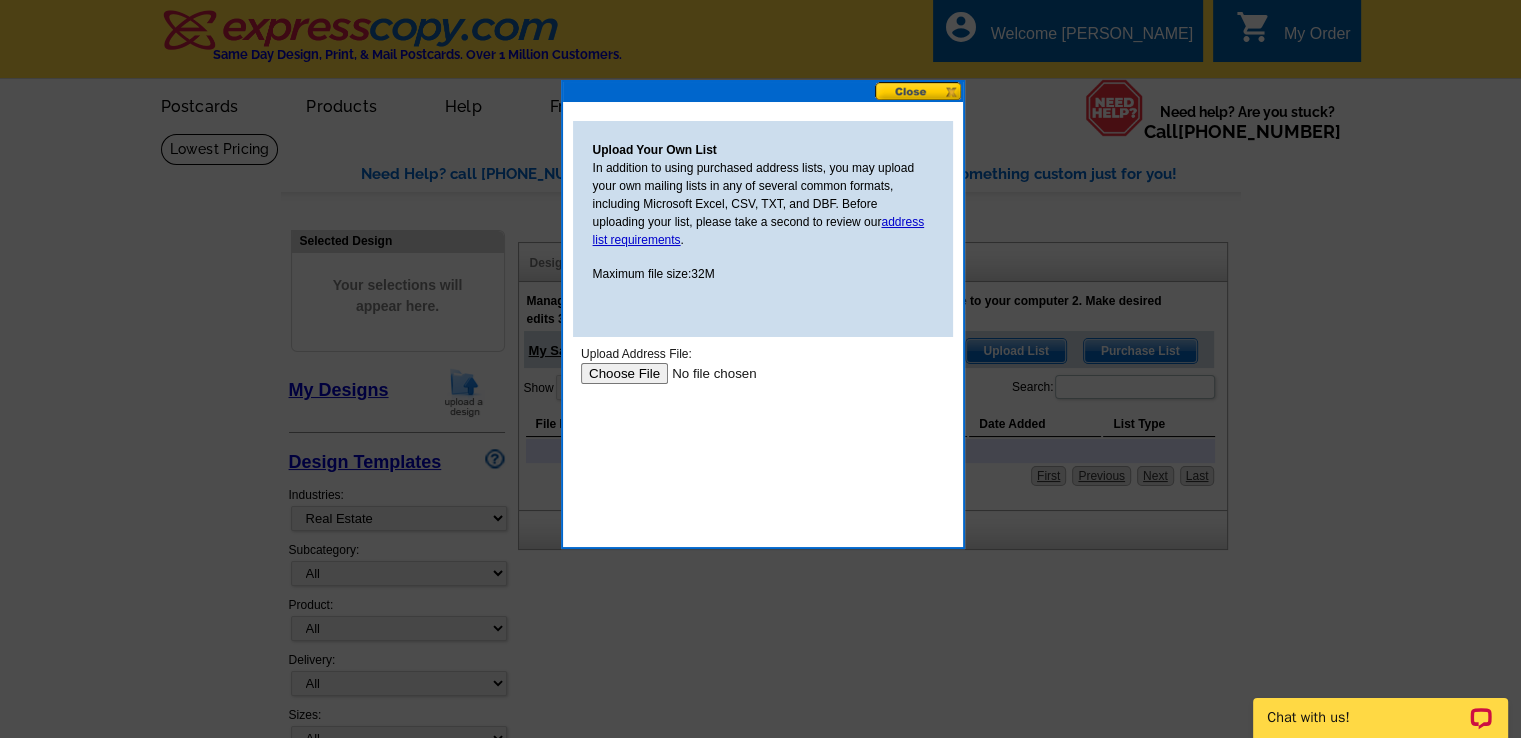 click at bounding box center [706, 373] 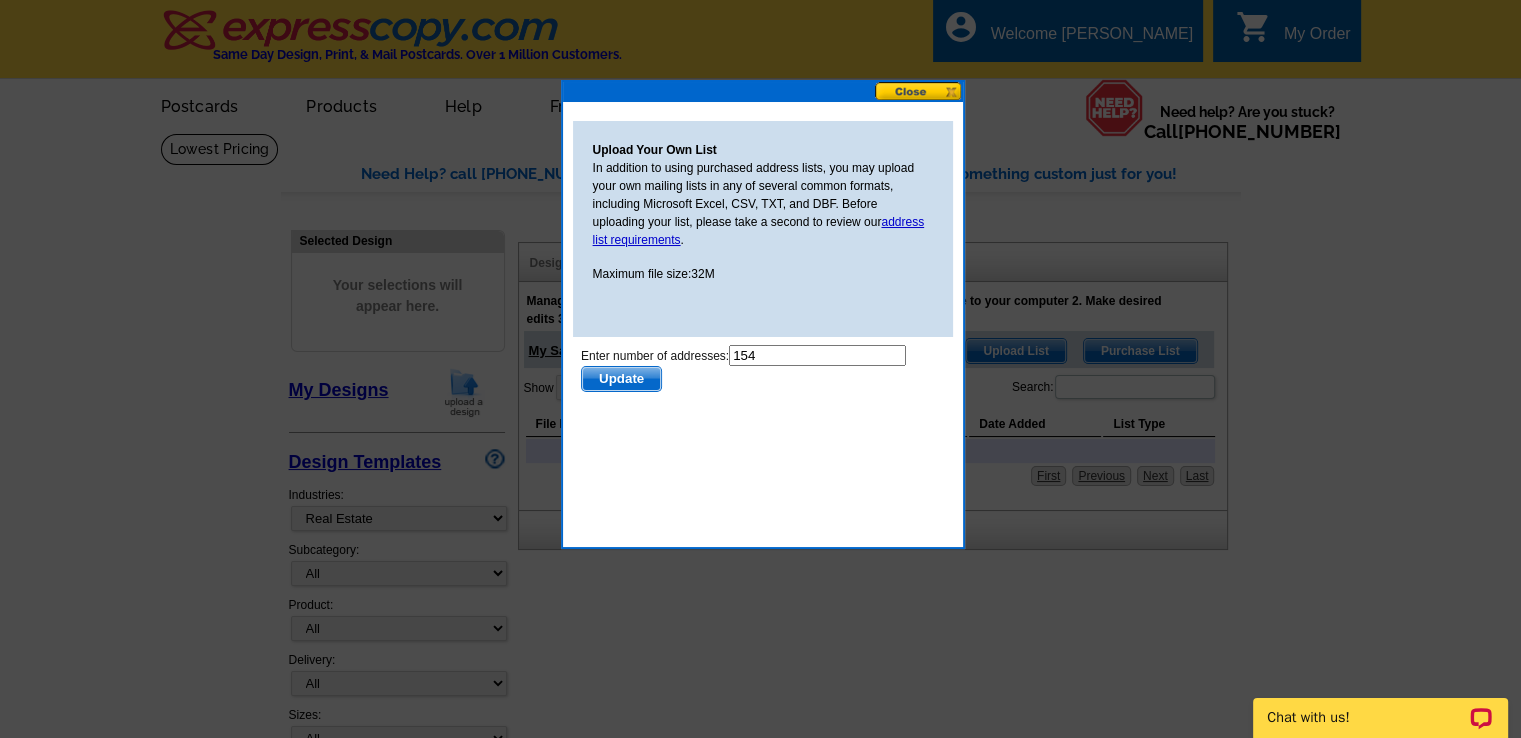 scroll, scrollTop: 0, scrollLeft: 0, axis: both 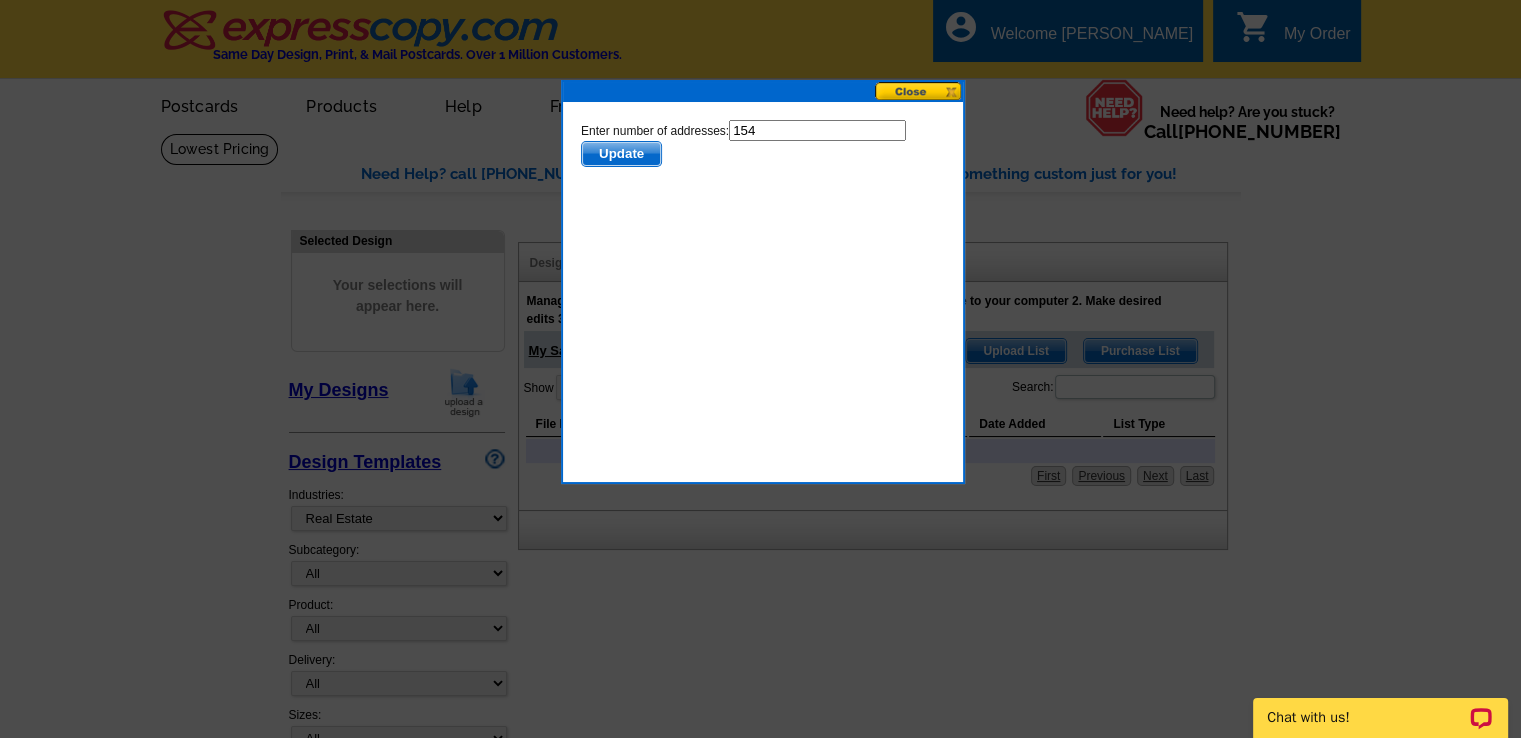click on "Update" at bounding box center (620, 154) 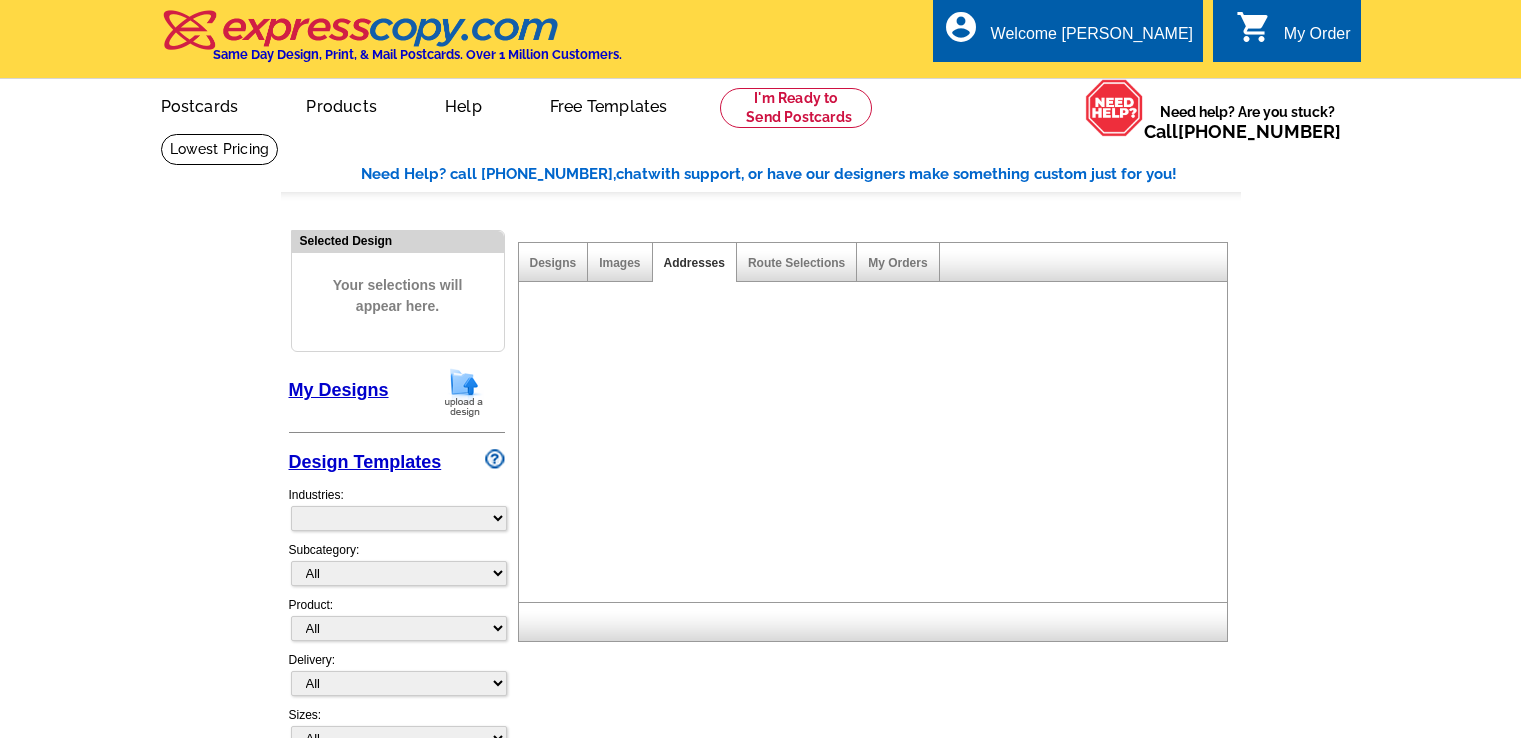 scroll, scrollTop: 0, scrollLeft: 0, axis: both 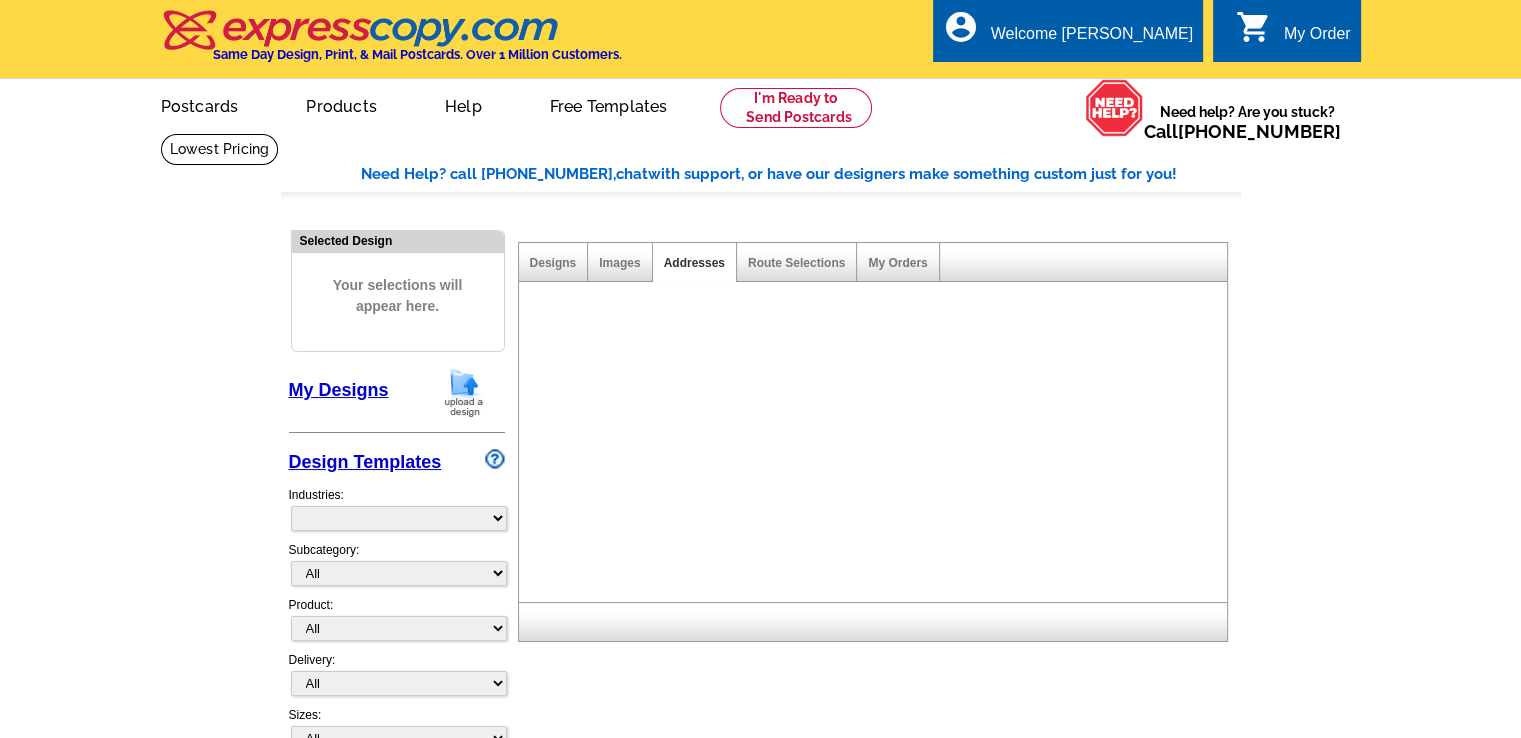 select on "785" 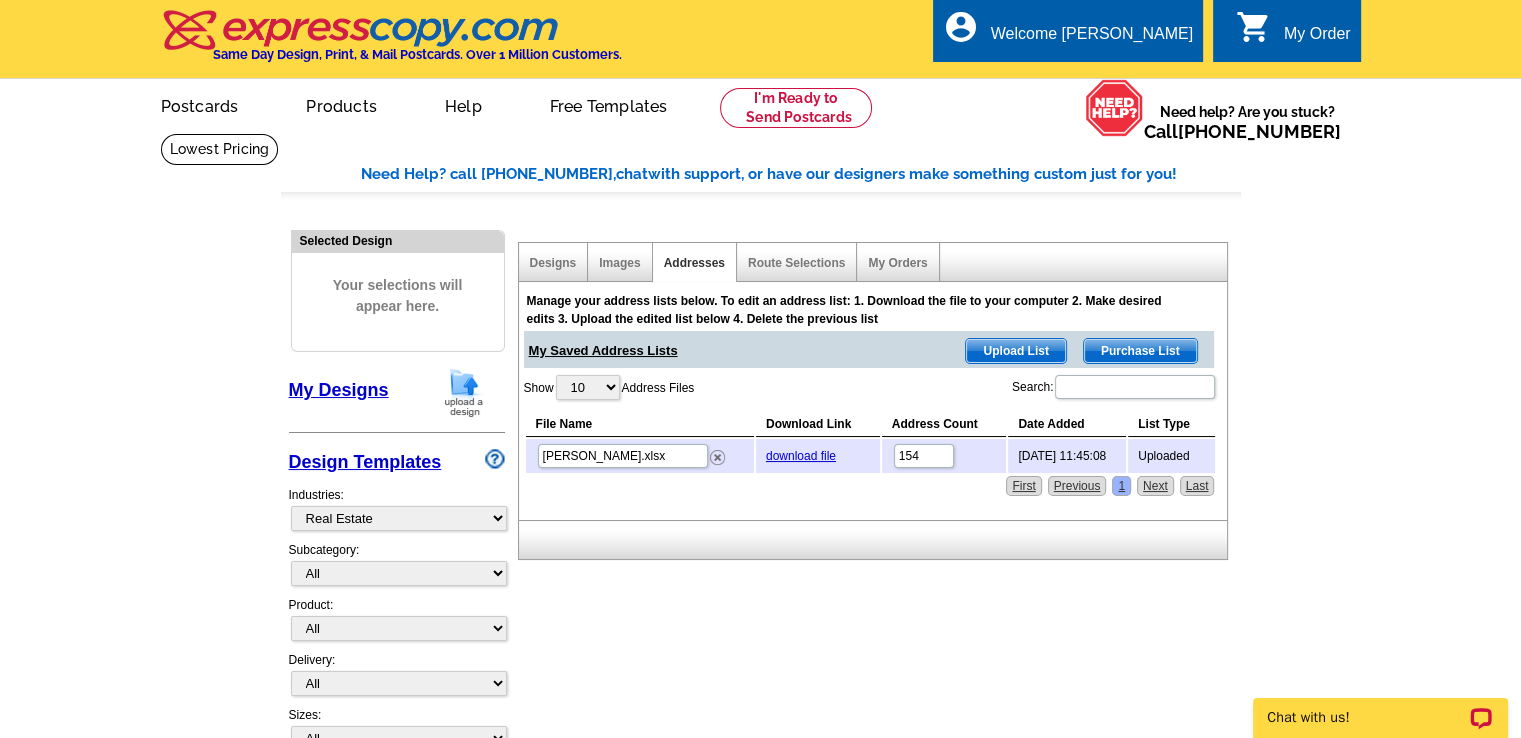 scroll, scrollTop: 0, scrollLeft: 0, axis: both 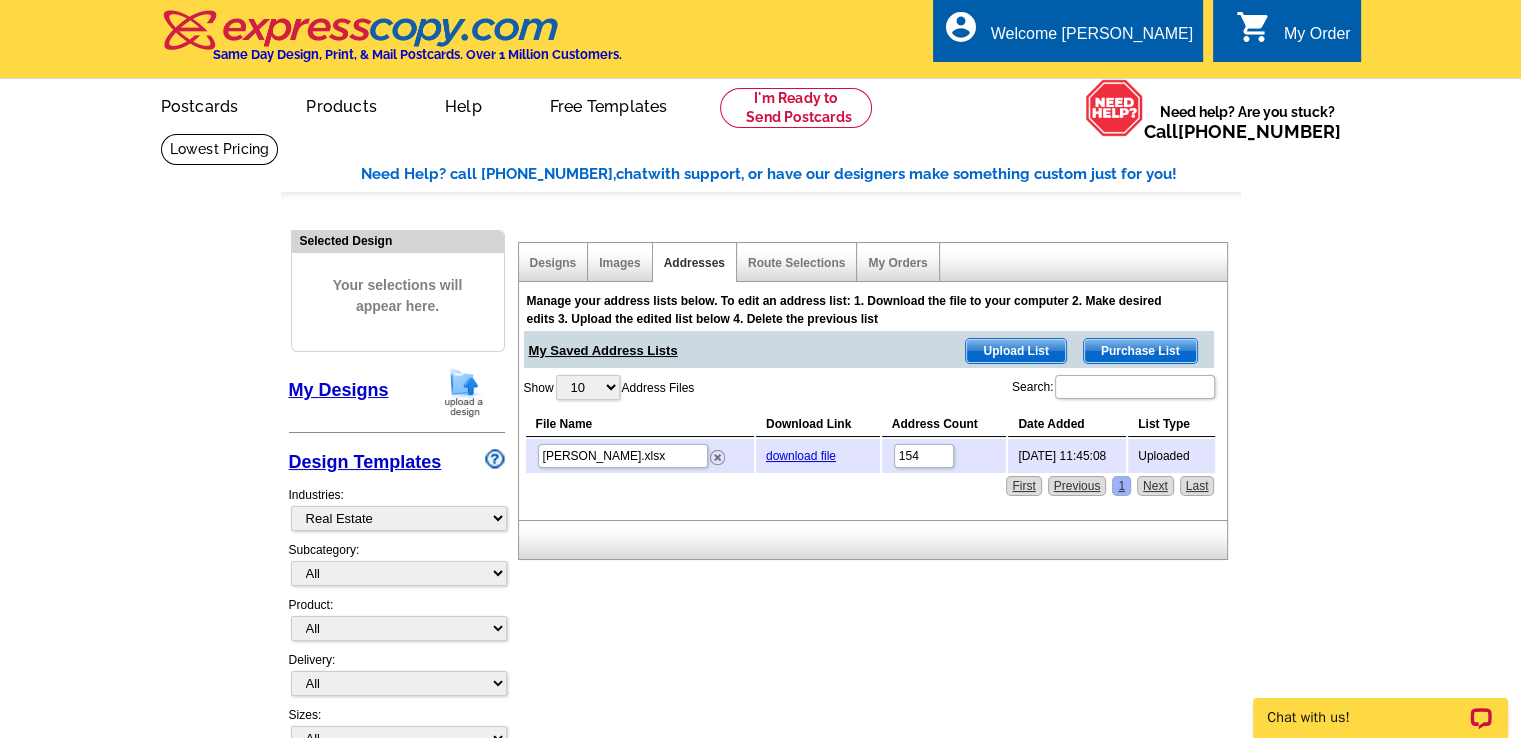 click on "My Order" at bounding box center (1317, 39) 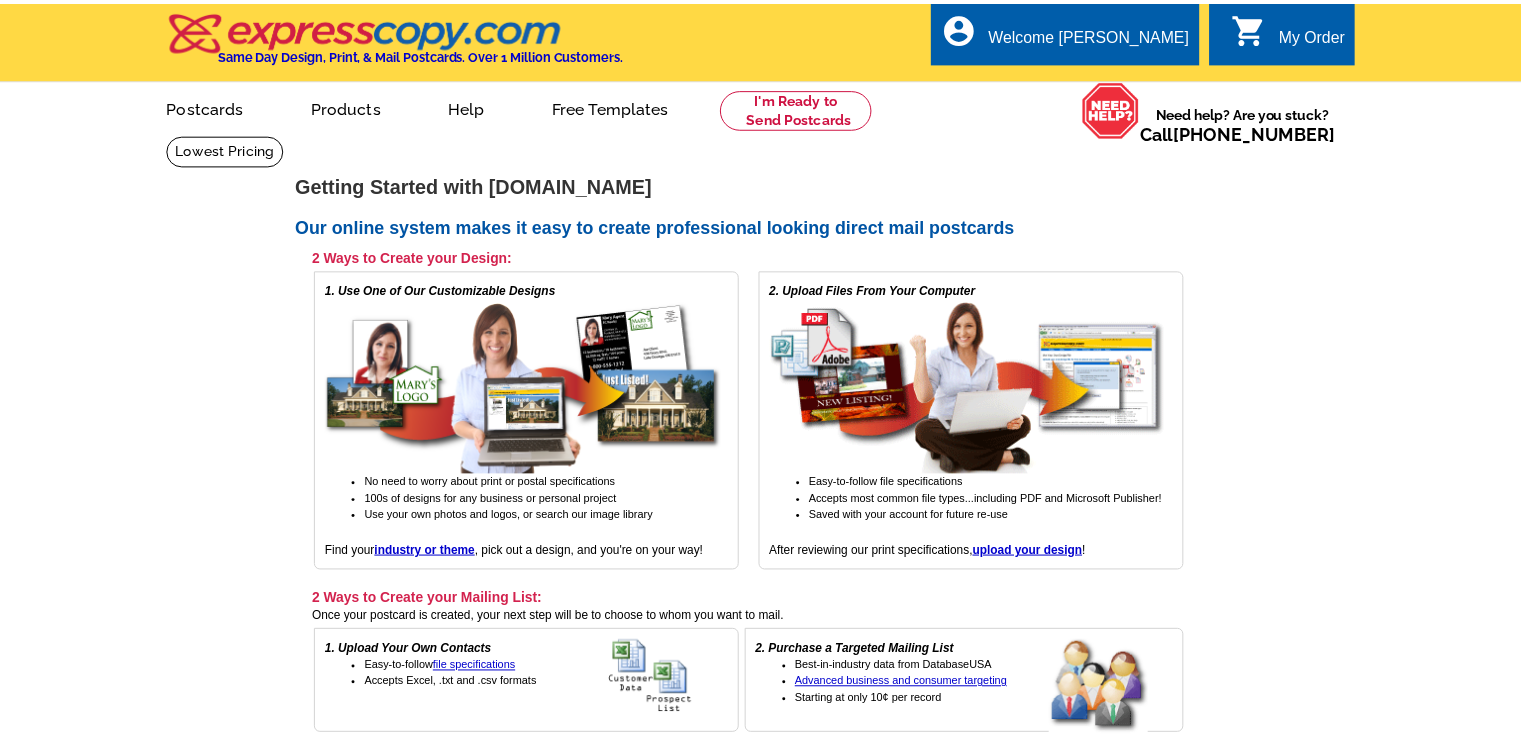 scroll, scrollTop: 0, scrollLeft: 0, axis: both 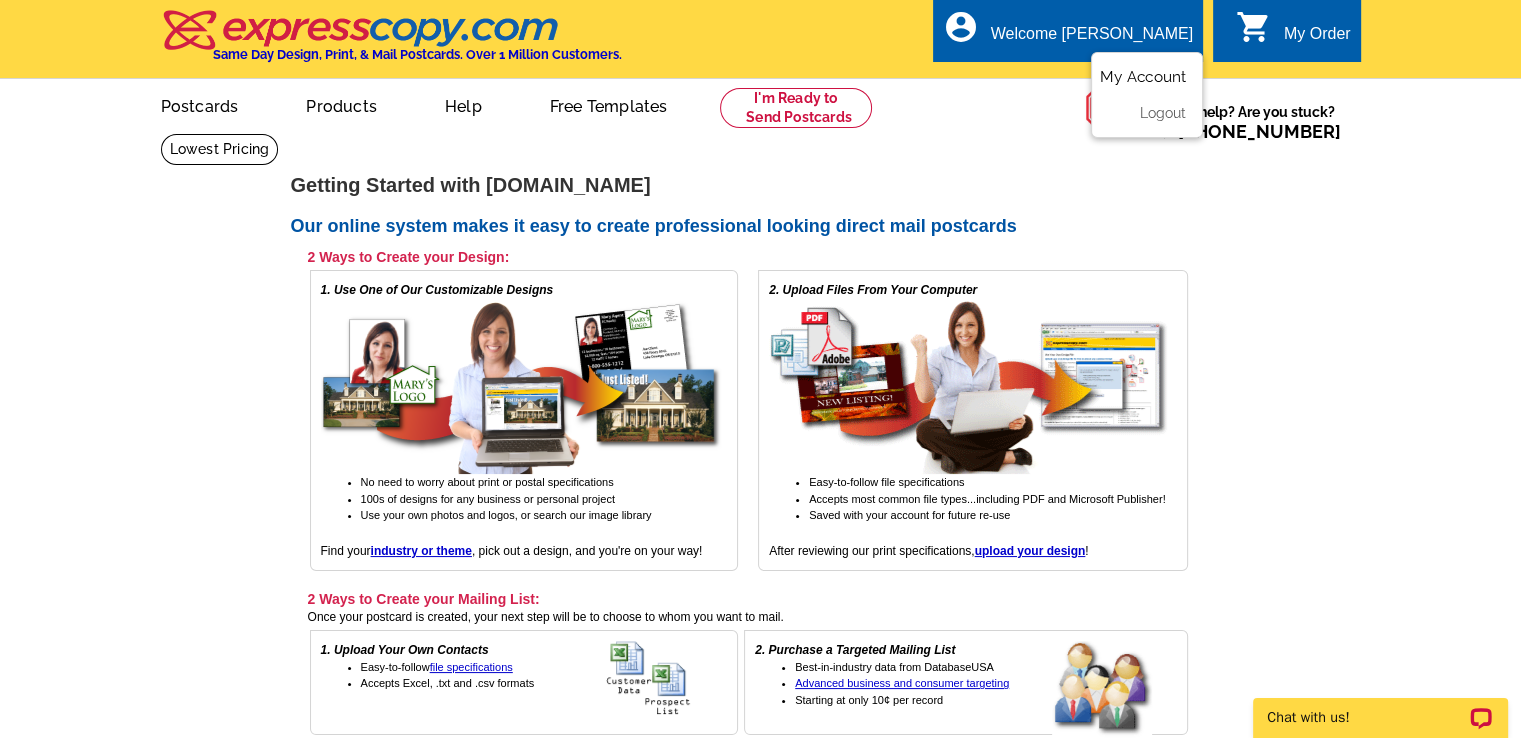 click on "My Account" at bounding box center [1143, 77] 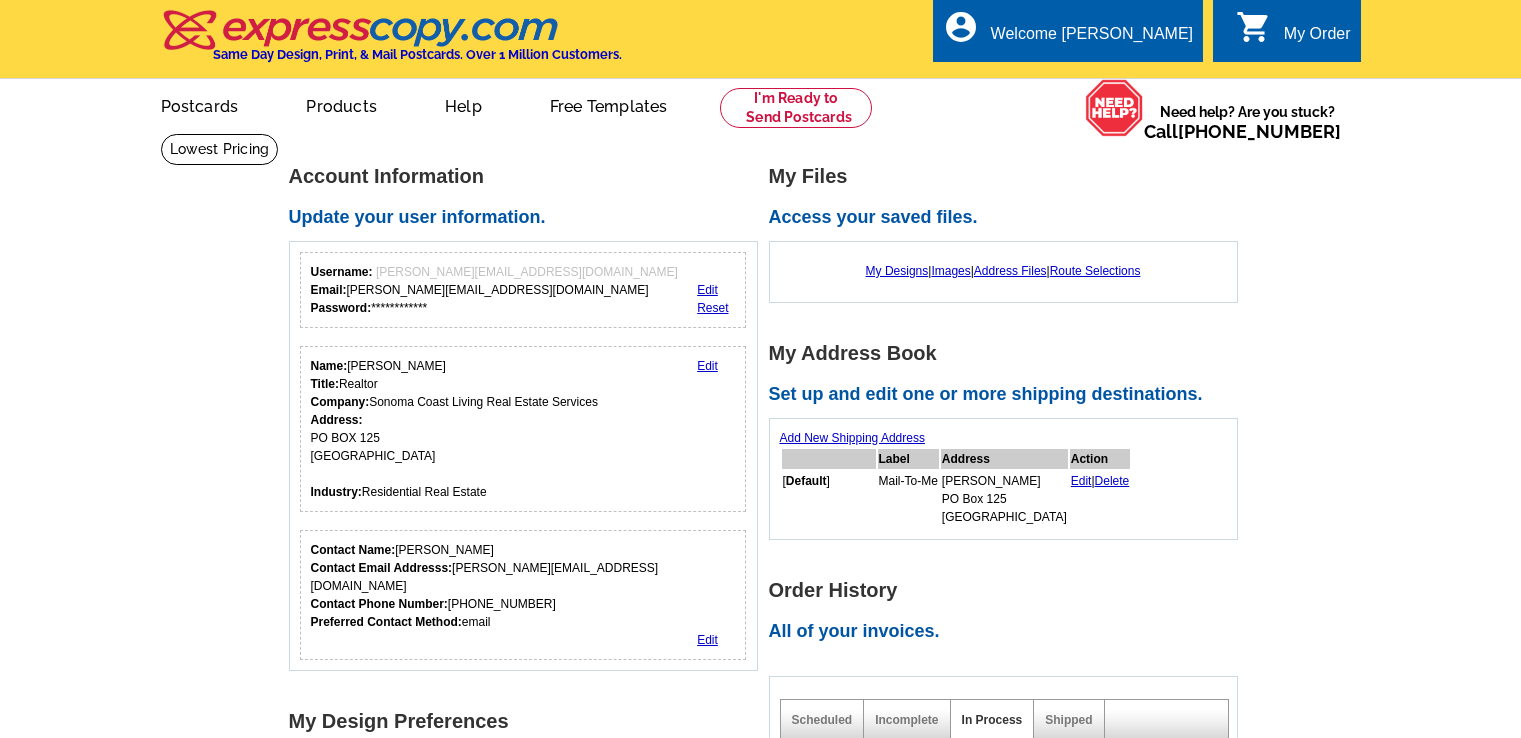 scroll, scrollTop: 0, scrollLeft: 0, axis: both 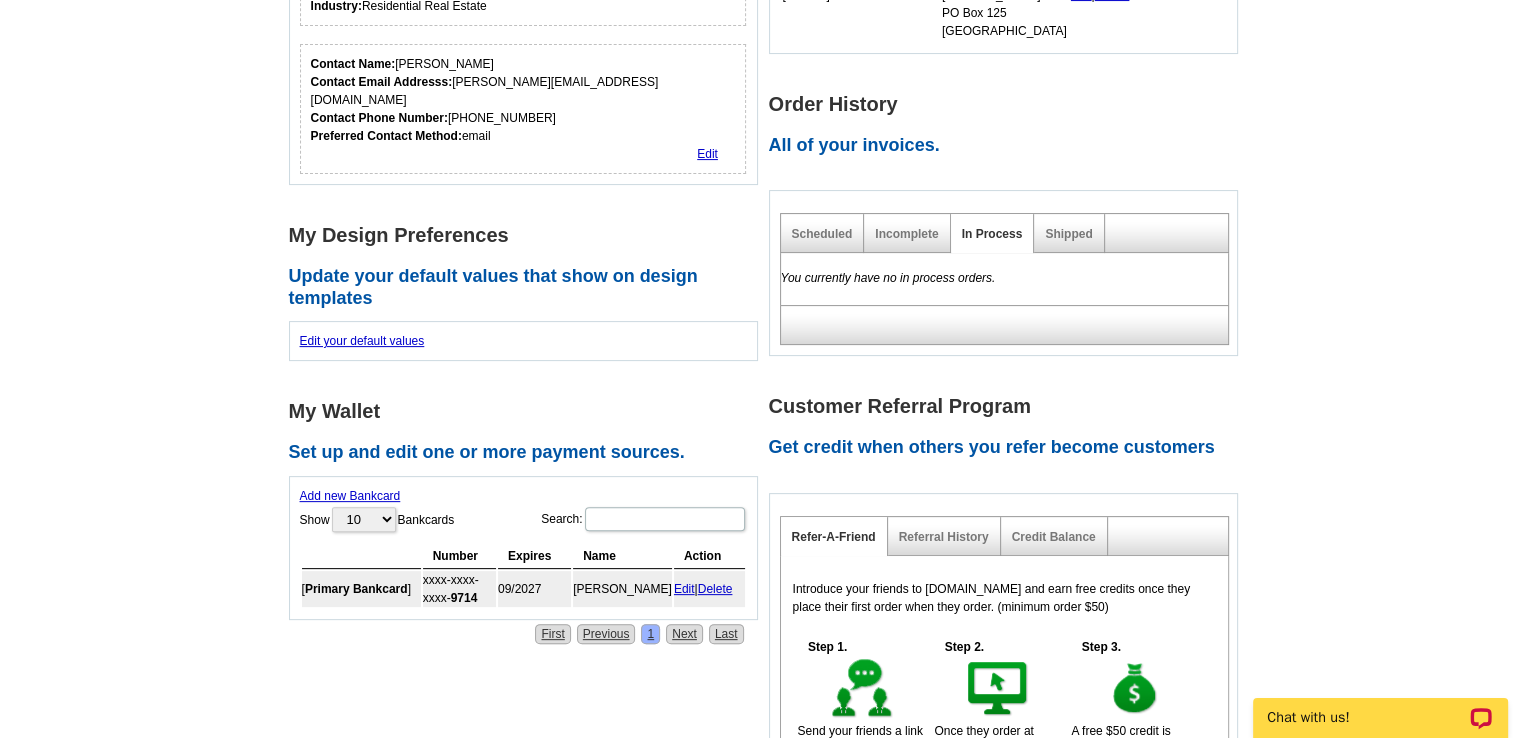 click on "Incomplete" at bounding box center (907, 233) 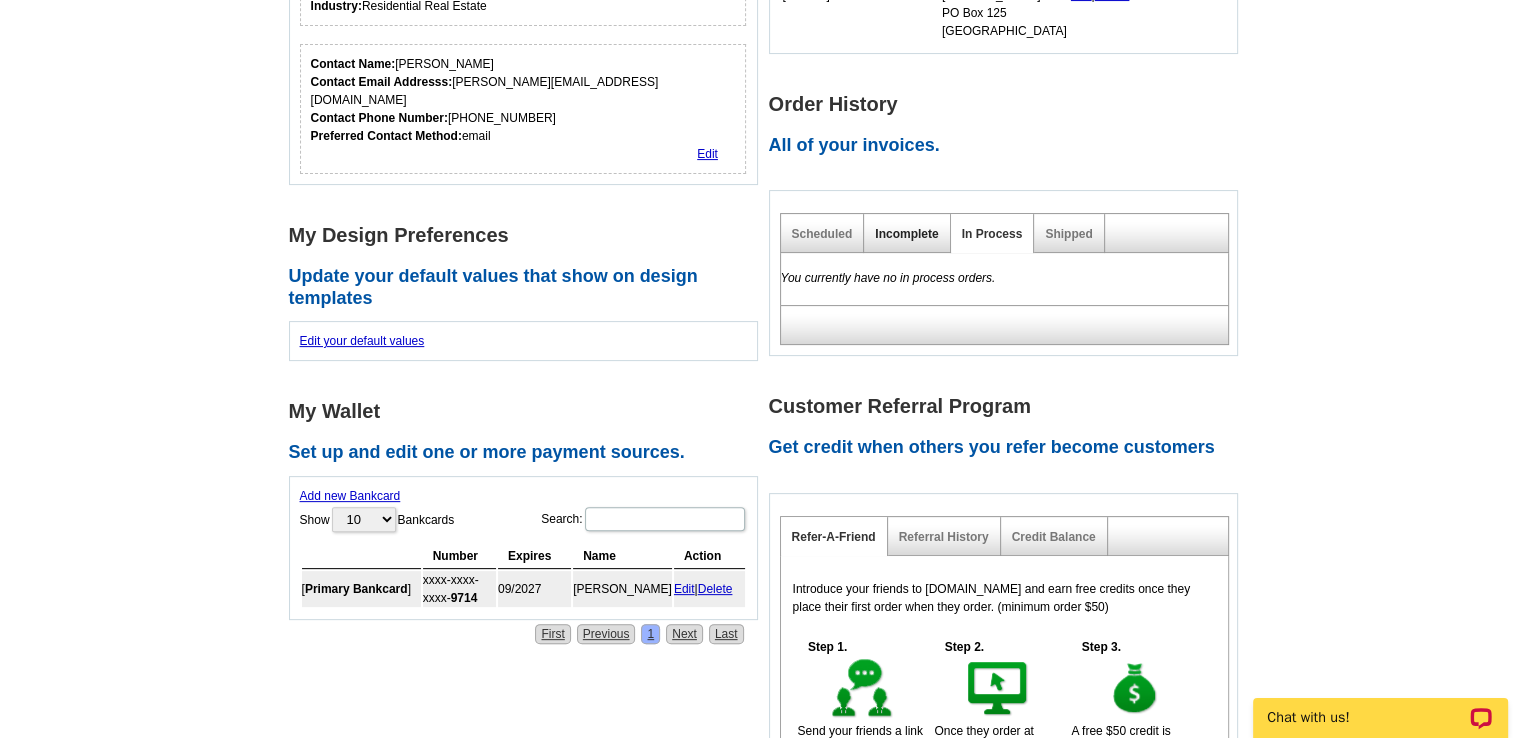 click on "Incomplete" at bounding box center [906, 234] 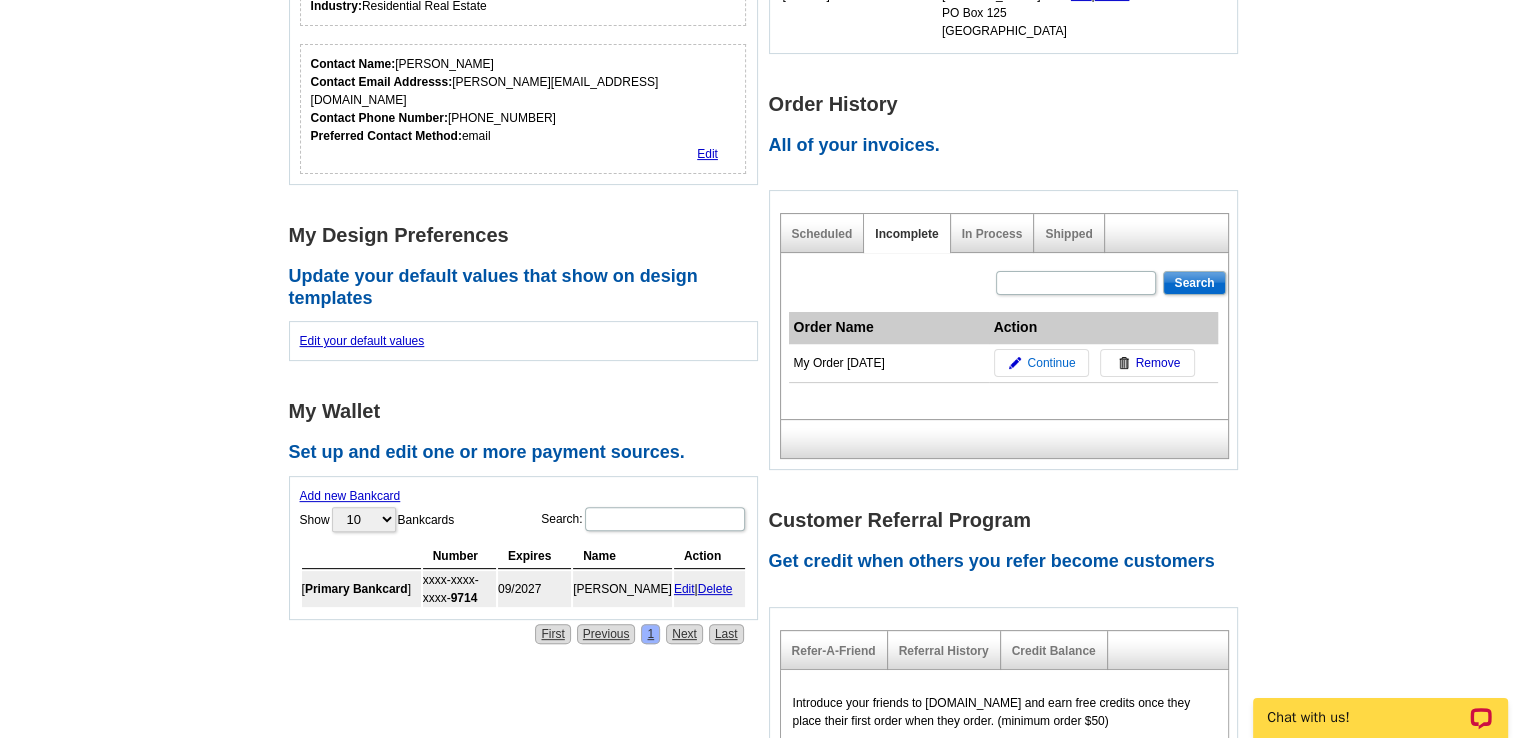 click on "Continue" at bounding box center (1051, 363) 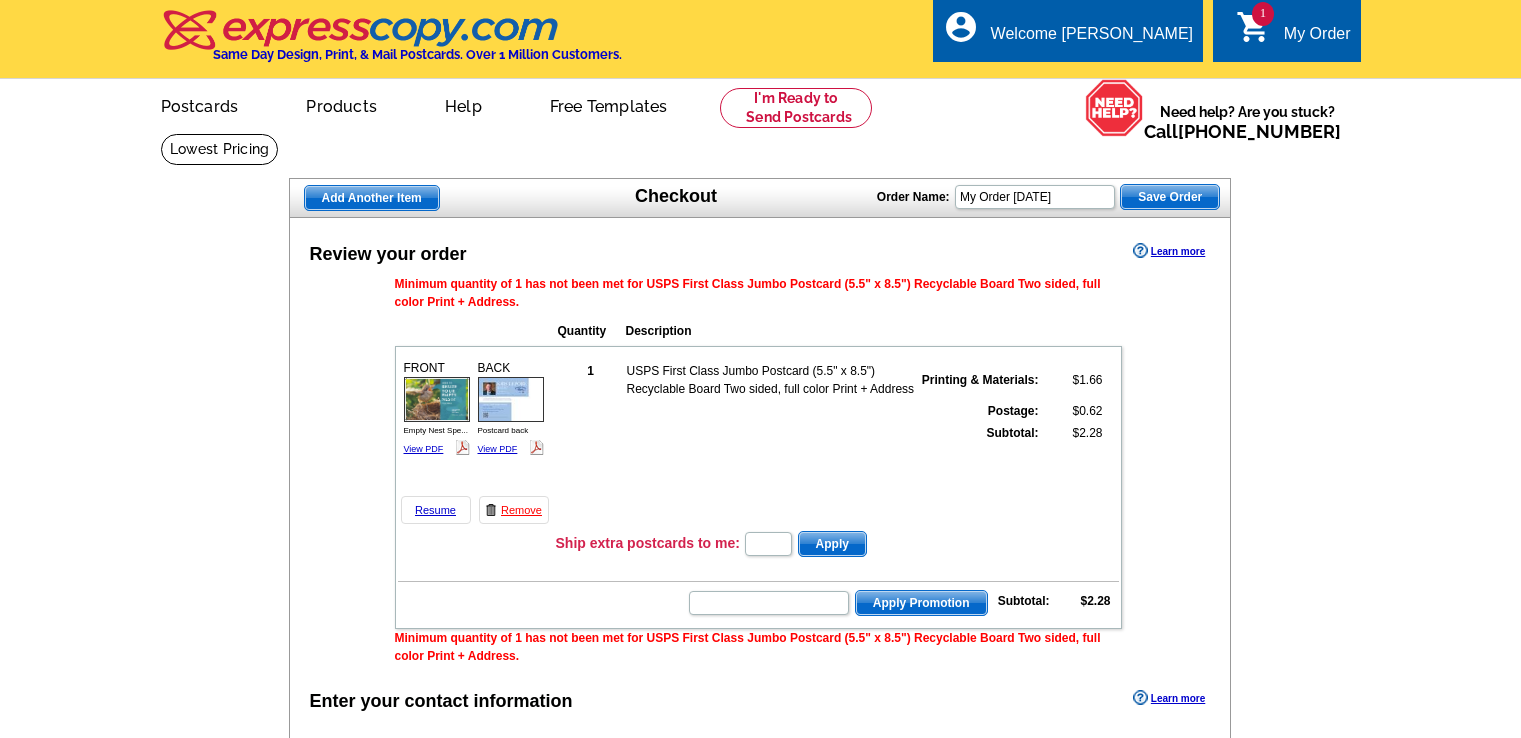 scroll, scrollTop: 0, scrollLeft: 0, axis: both 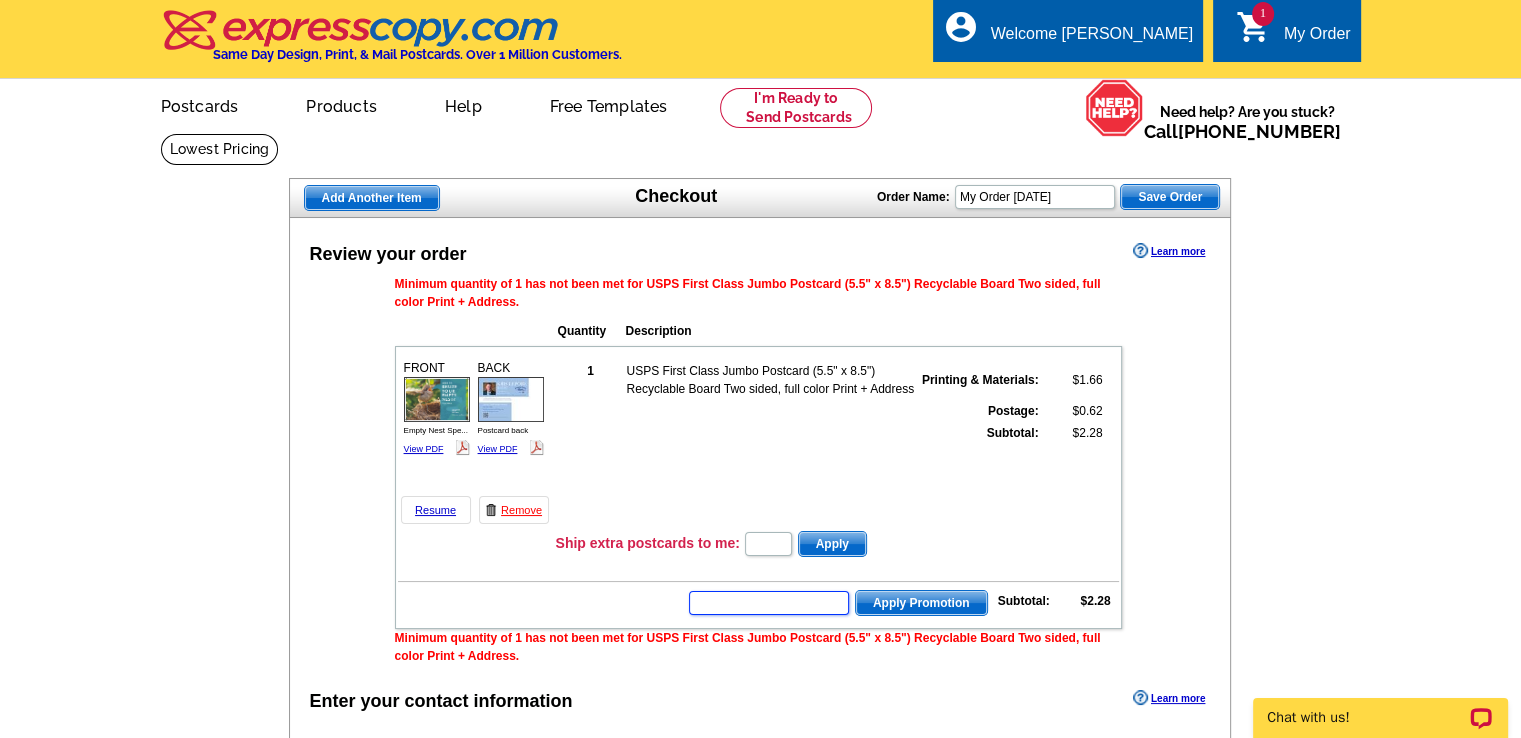 click at bounding box center (769, 603) 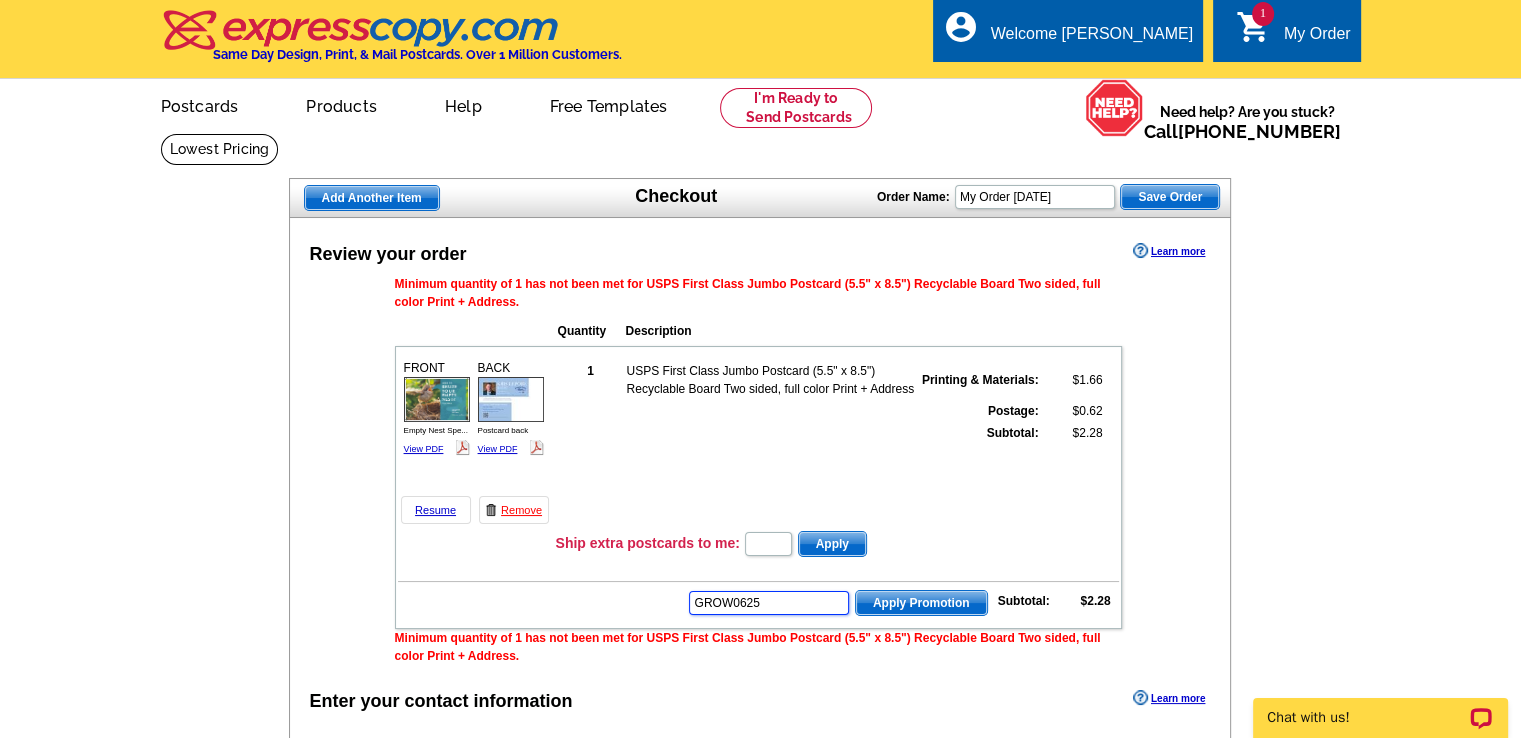 type on "GROW0625" 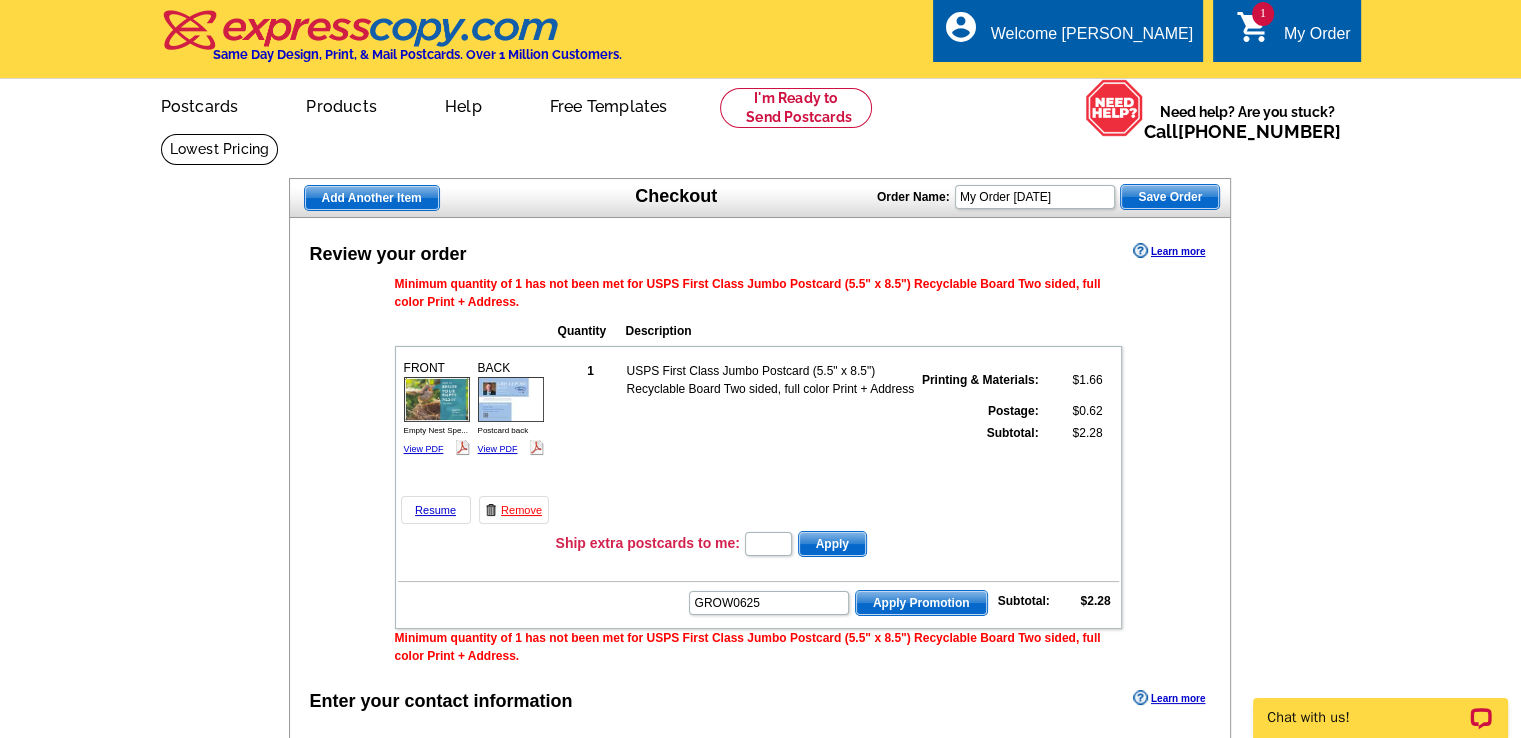 click on "Apply Promotion" at bounding box center [921, 603] 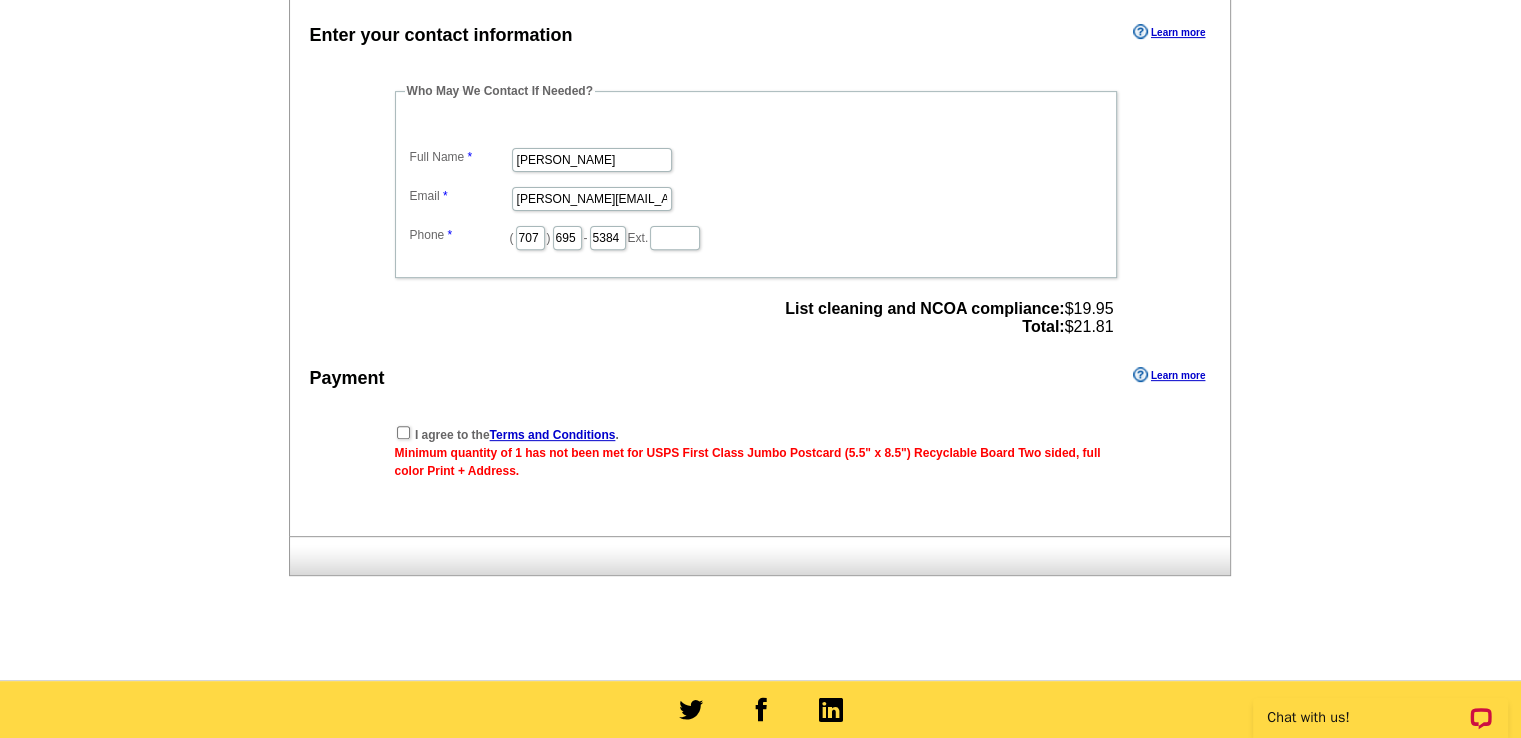 scroll, scrollTop: 0, scrollLeft: 0, axis: both 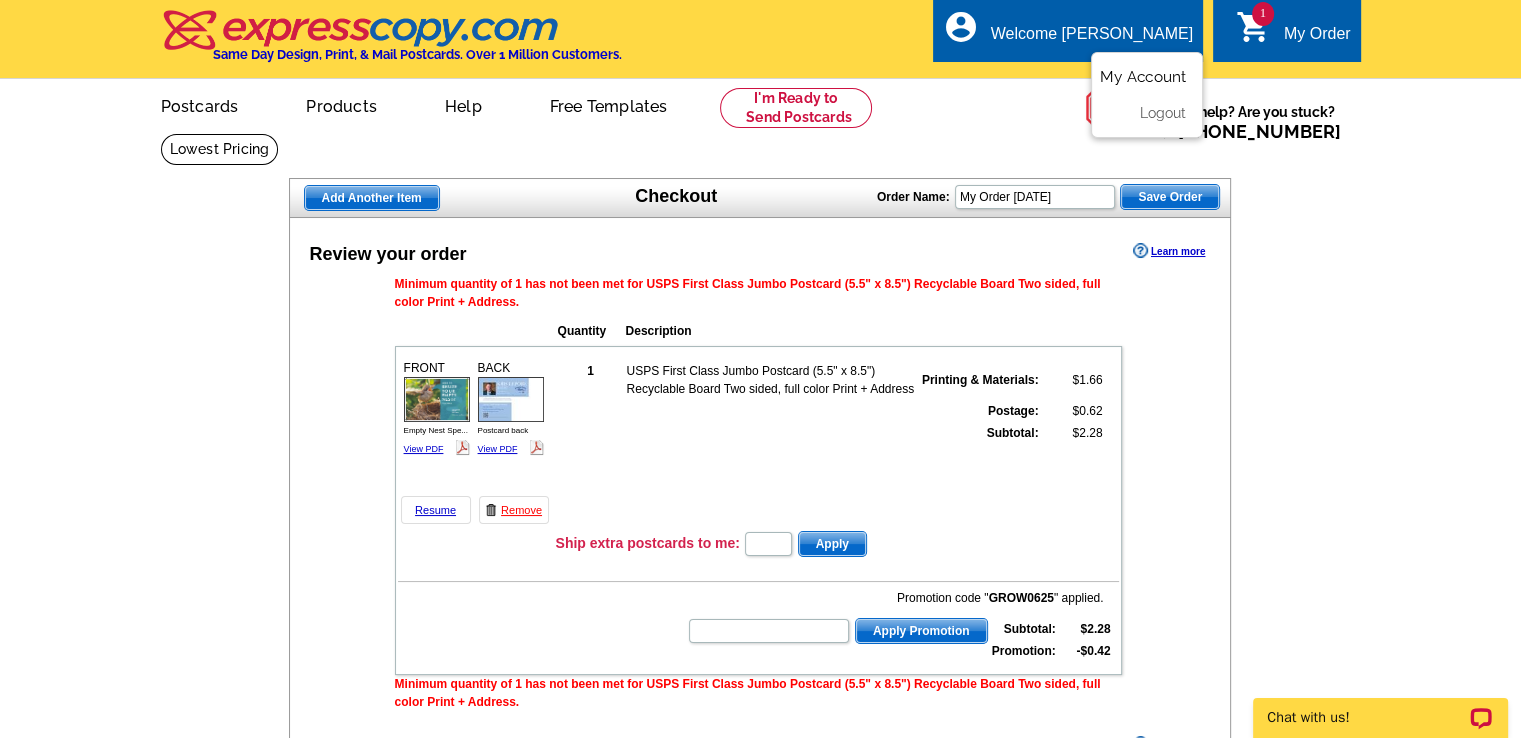 click on "My Account" at bounding box center (1143, 77) 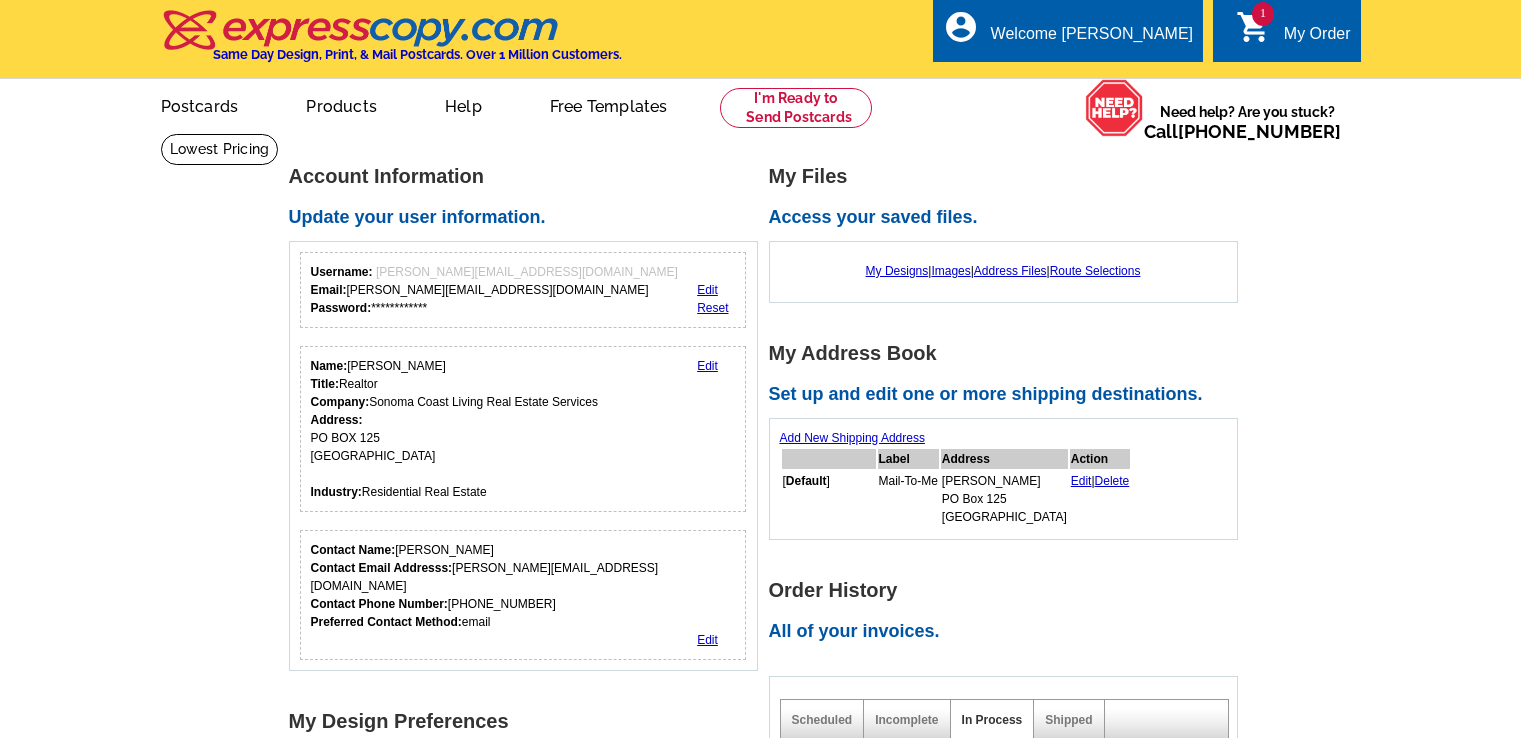 scroll, scrollTop: 0, scrollLeft: 0, axis: both 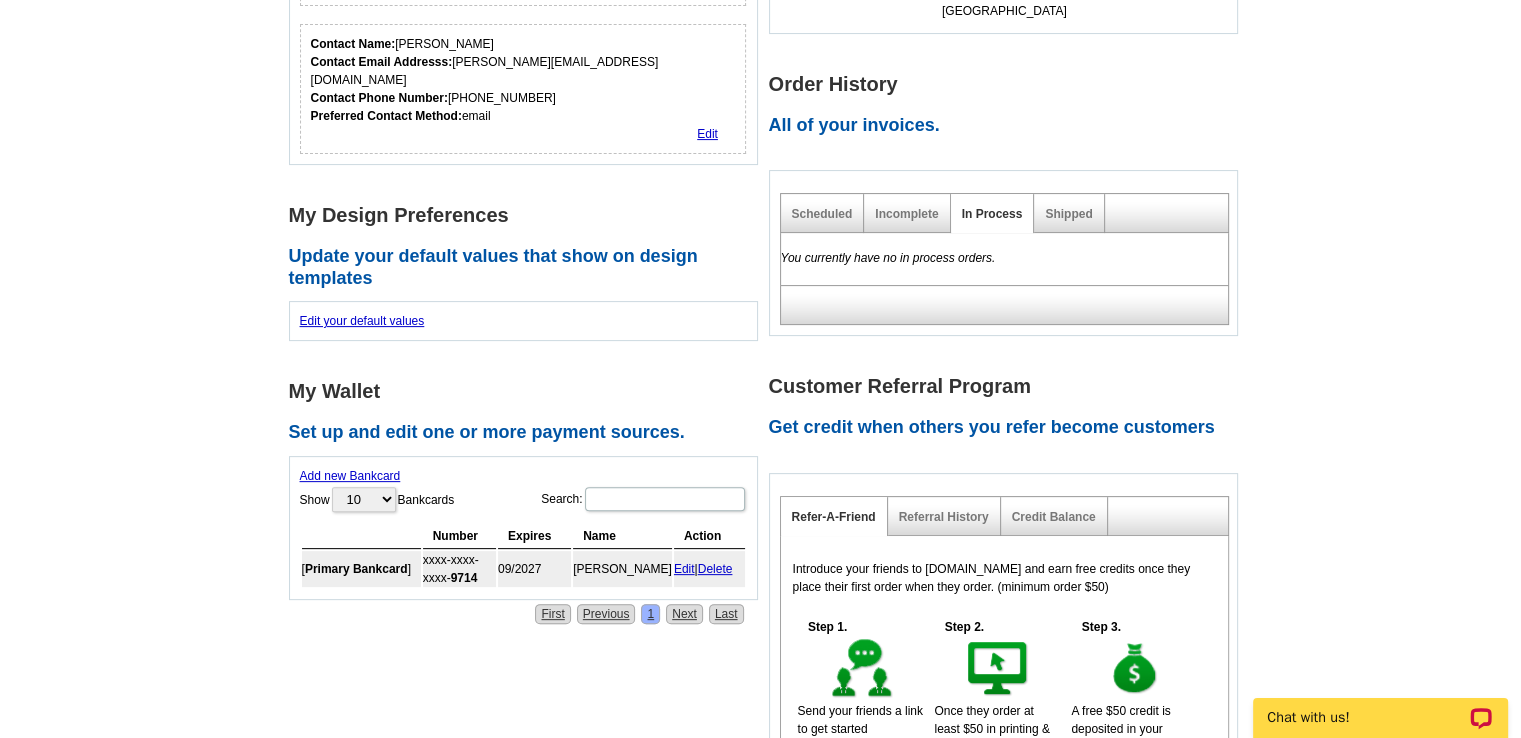 click on "**********" at bounding box center (760, 290) 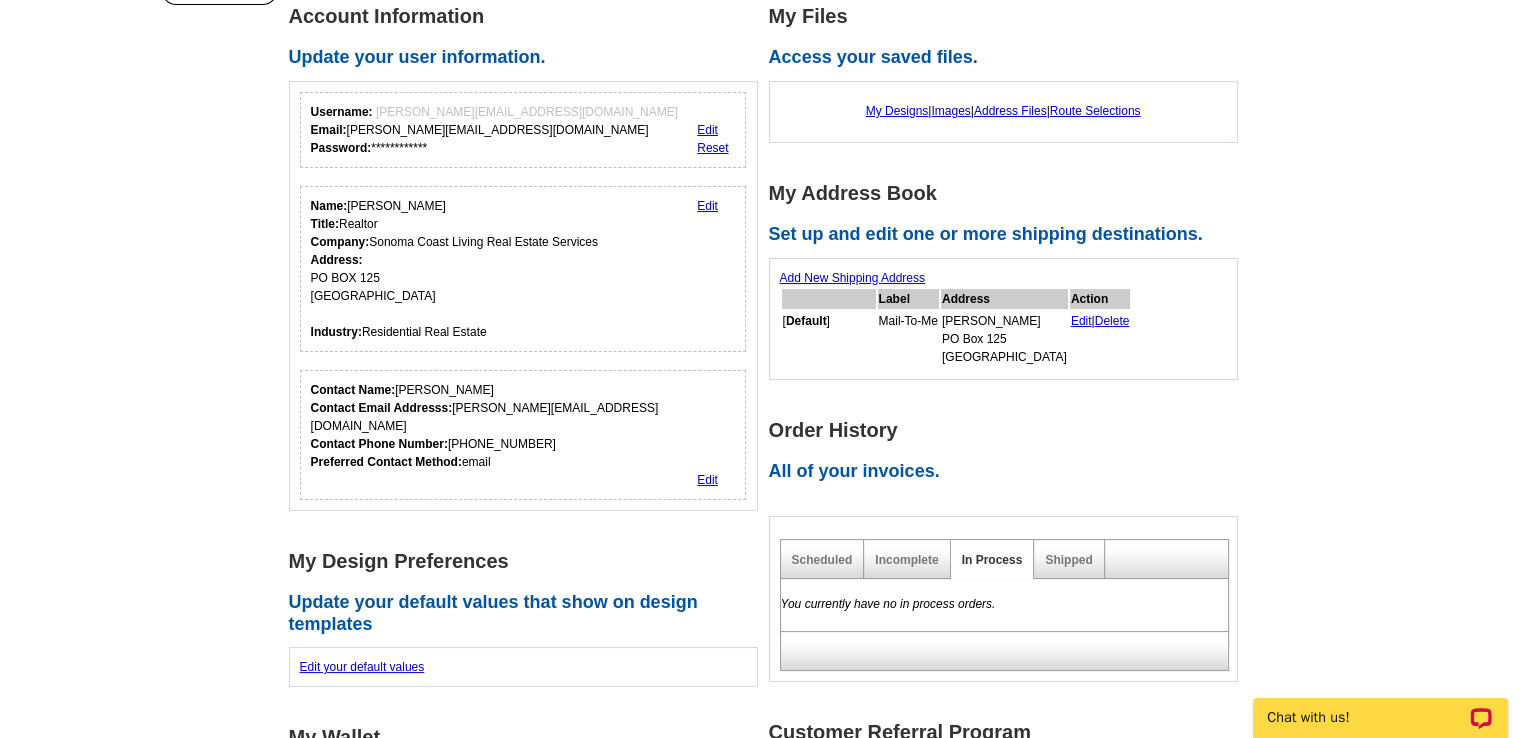 scroll, scrollTop: 166, scrollLeft: 0, axis: vertical 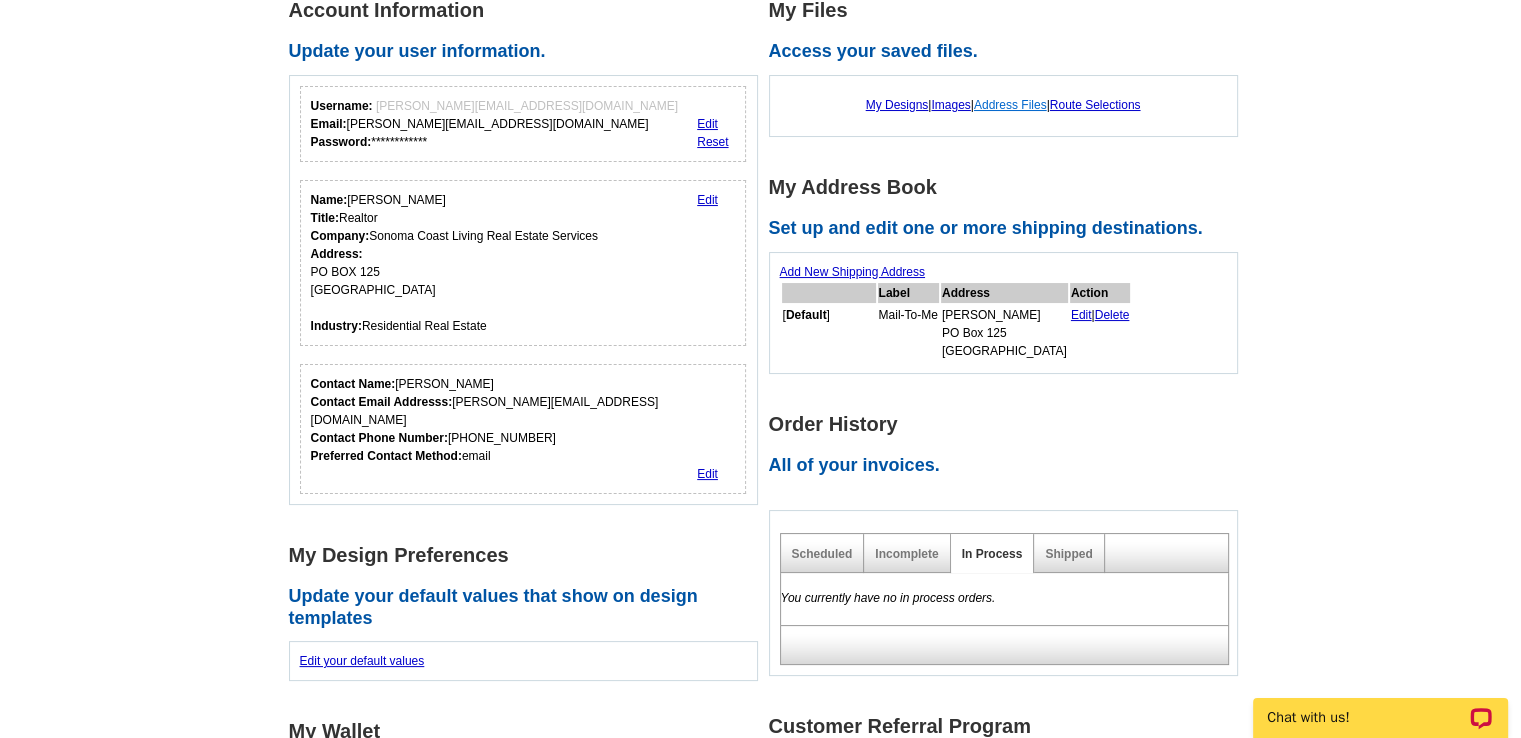 click on "Address Files" at bounding box center [1010, 105] 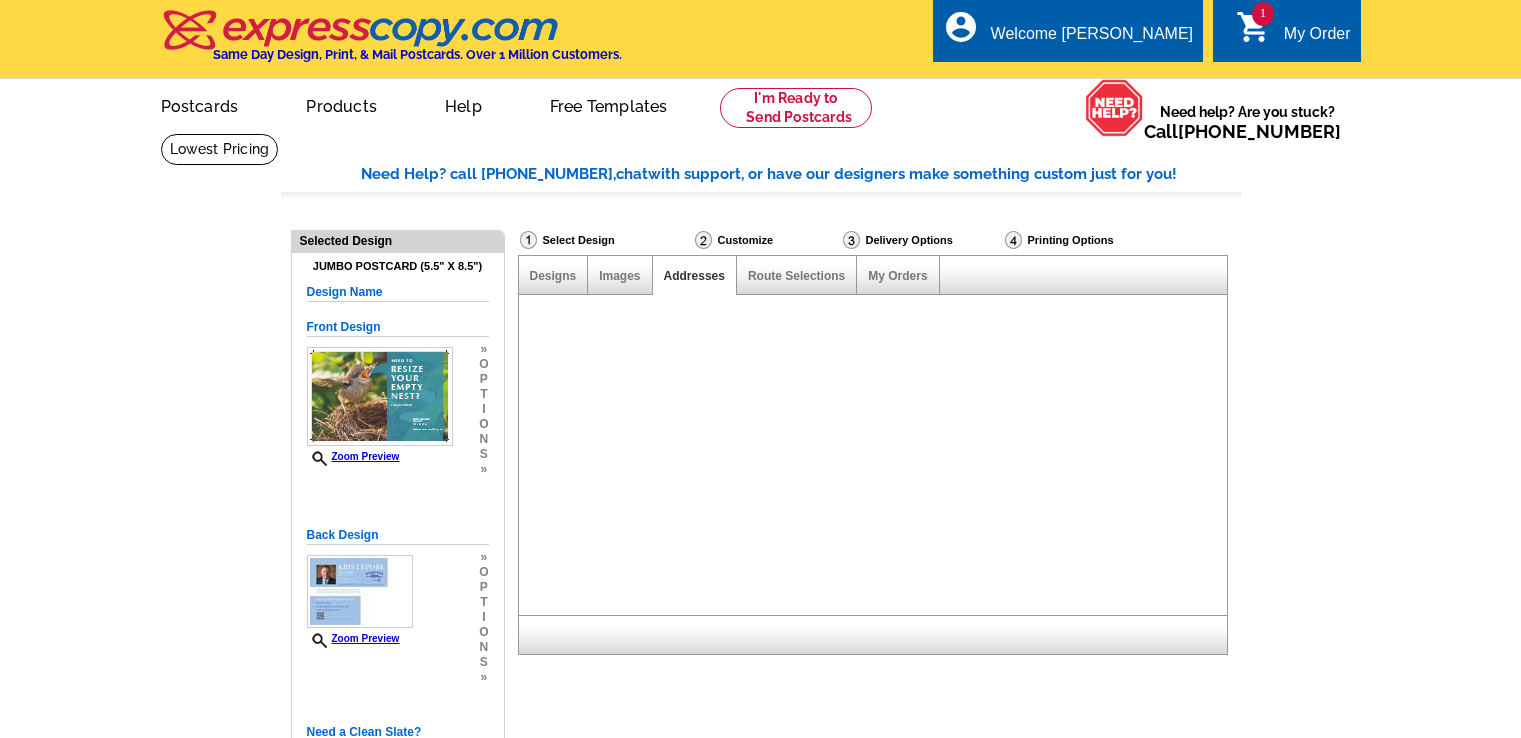scroll, scrollTop: 0, scrollLeft: 0, axis: both 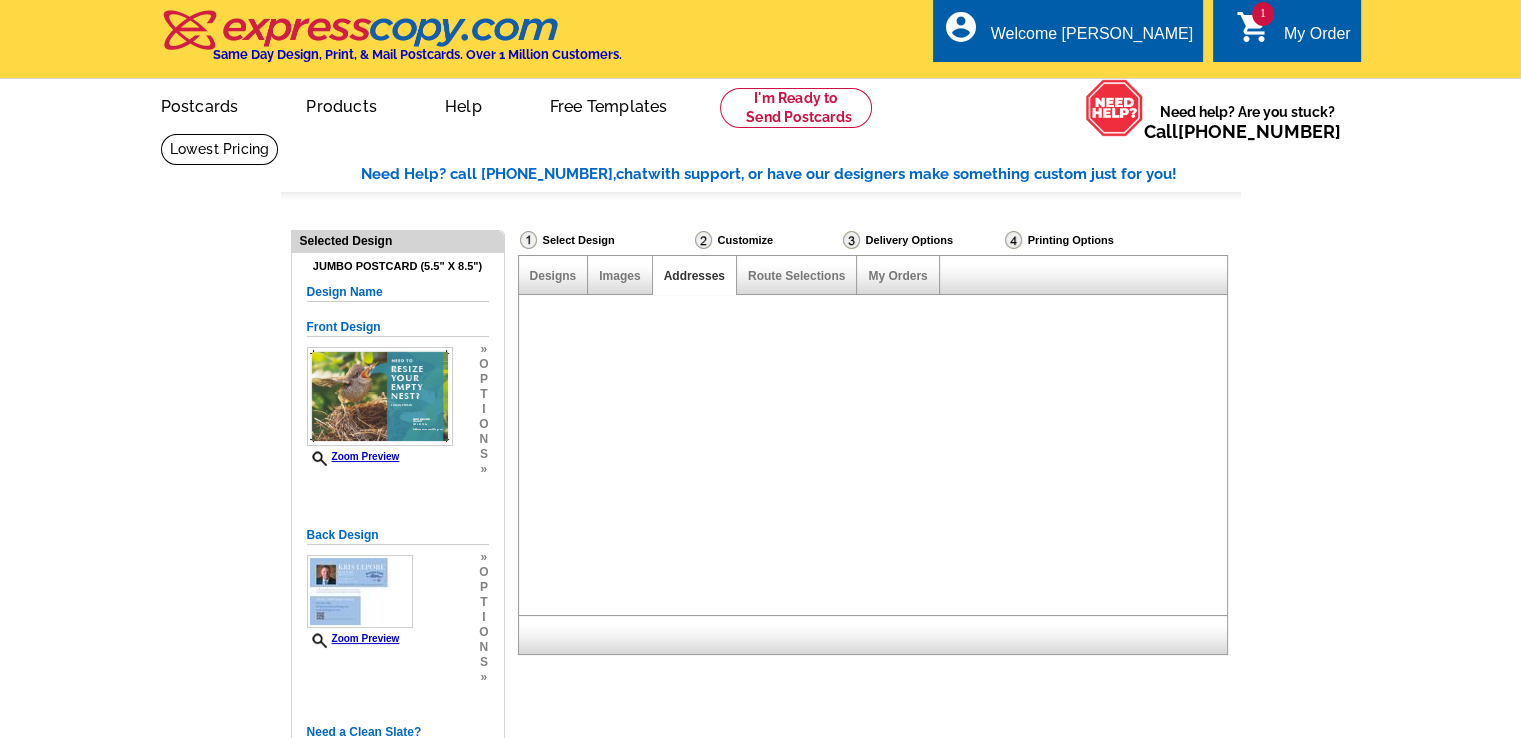 select on "785" 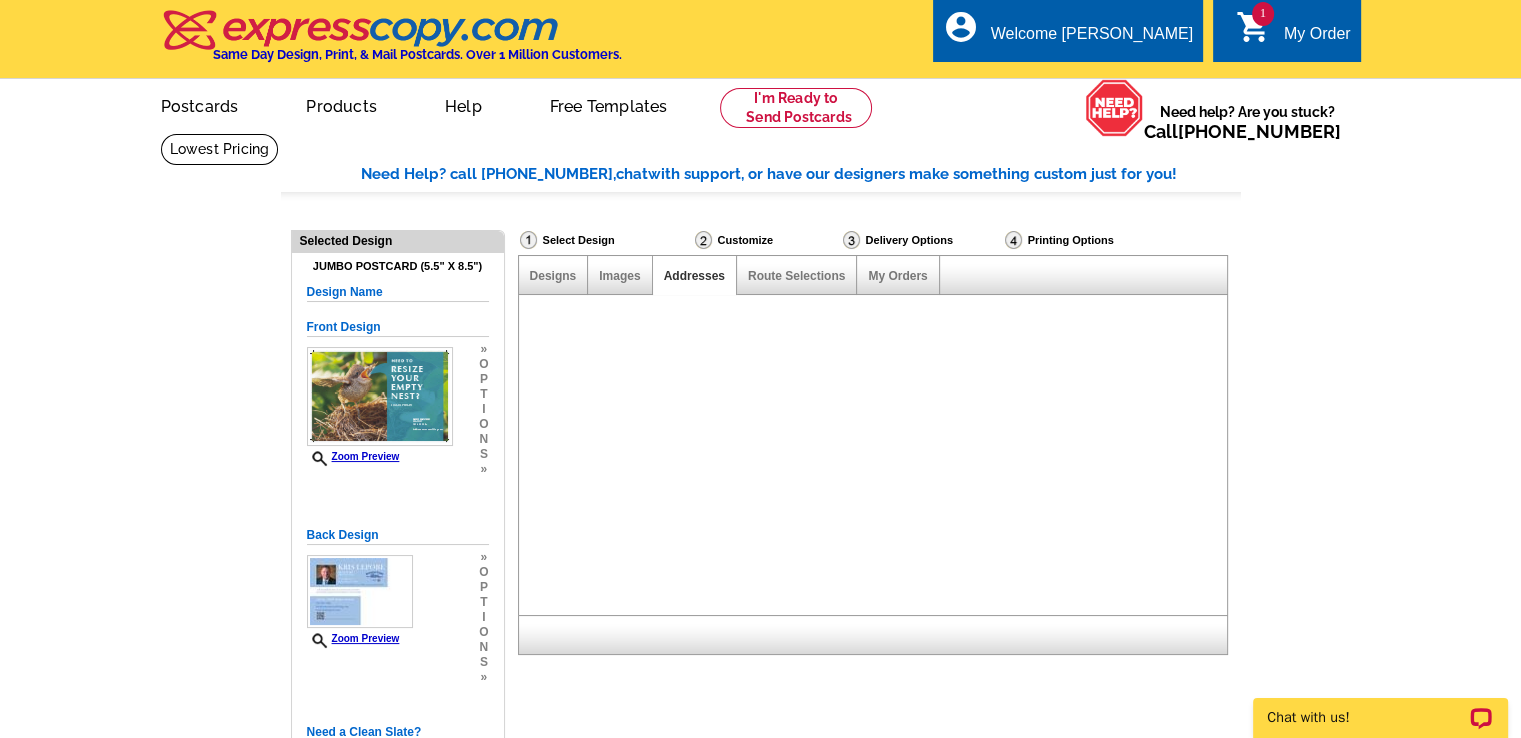 scroll, scrollTop: 0, scrollLeft: 0, axis: both 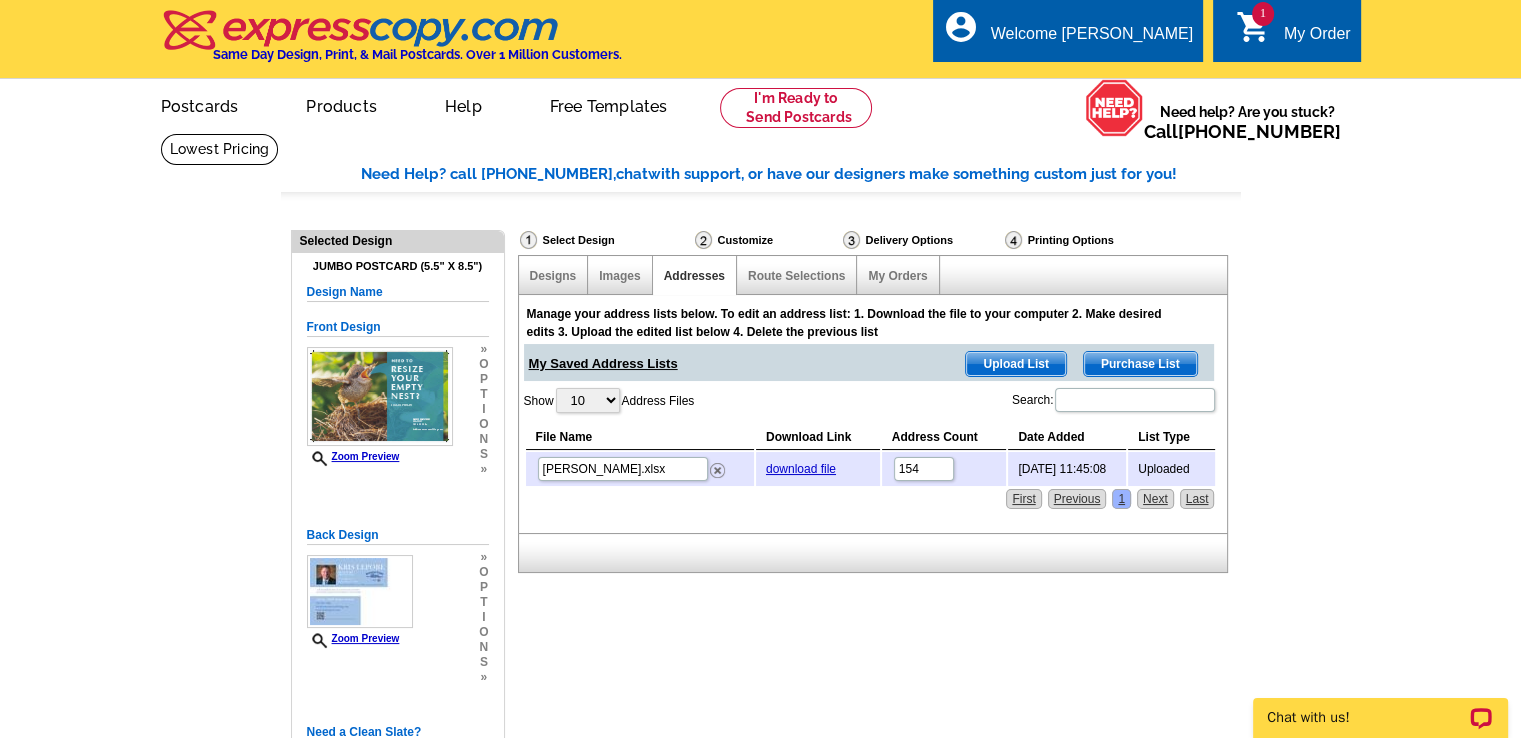 click on "Upload List" at bounding box center [1015, 364] 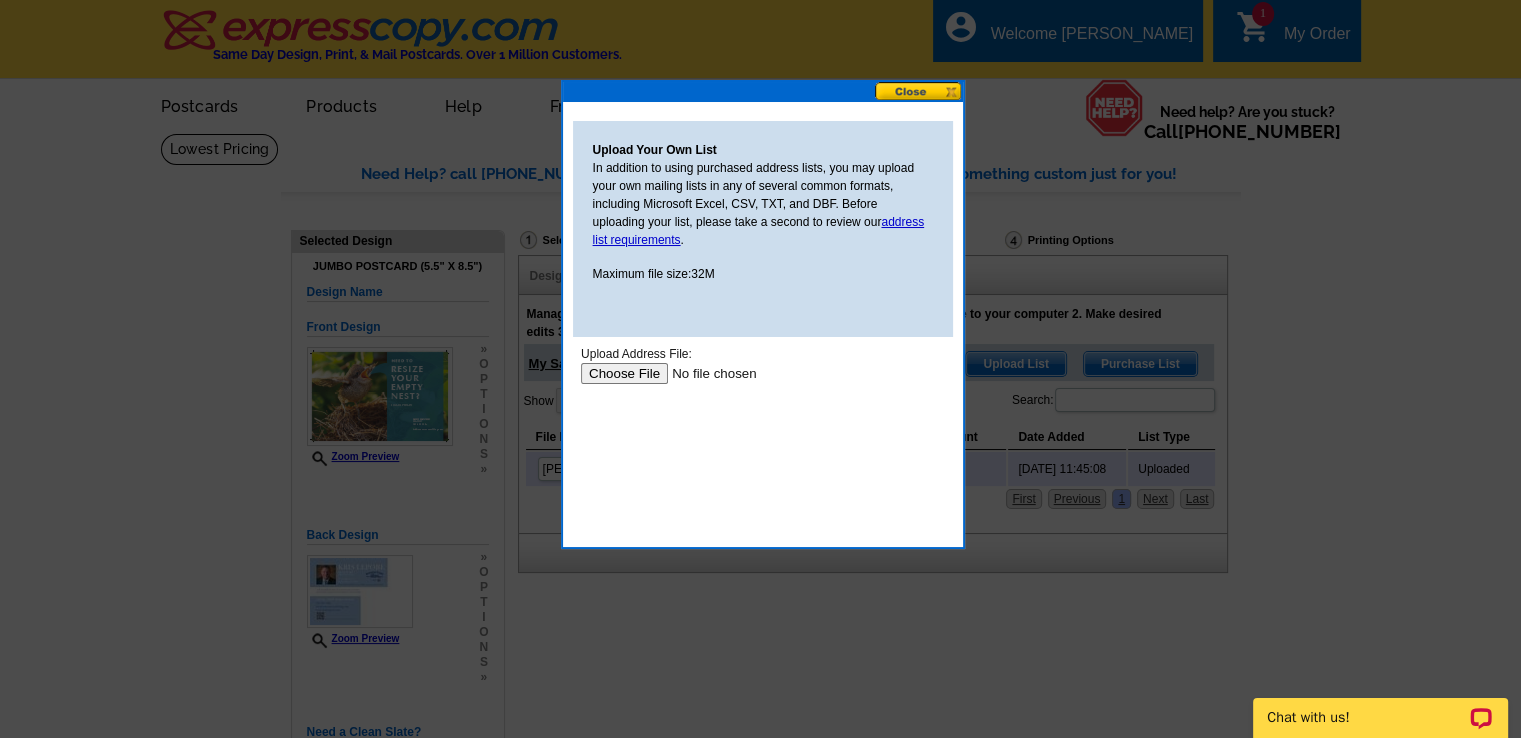 scroll, scrollTop: 0, scrollLeft: 0, axis: both 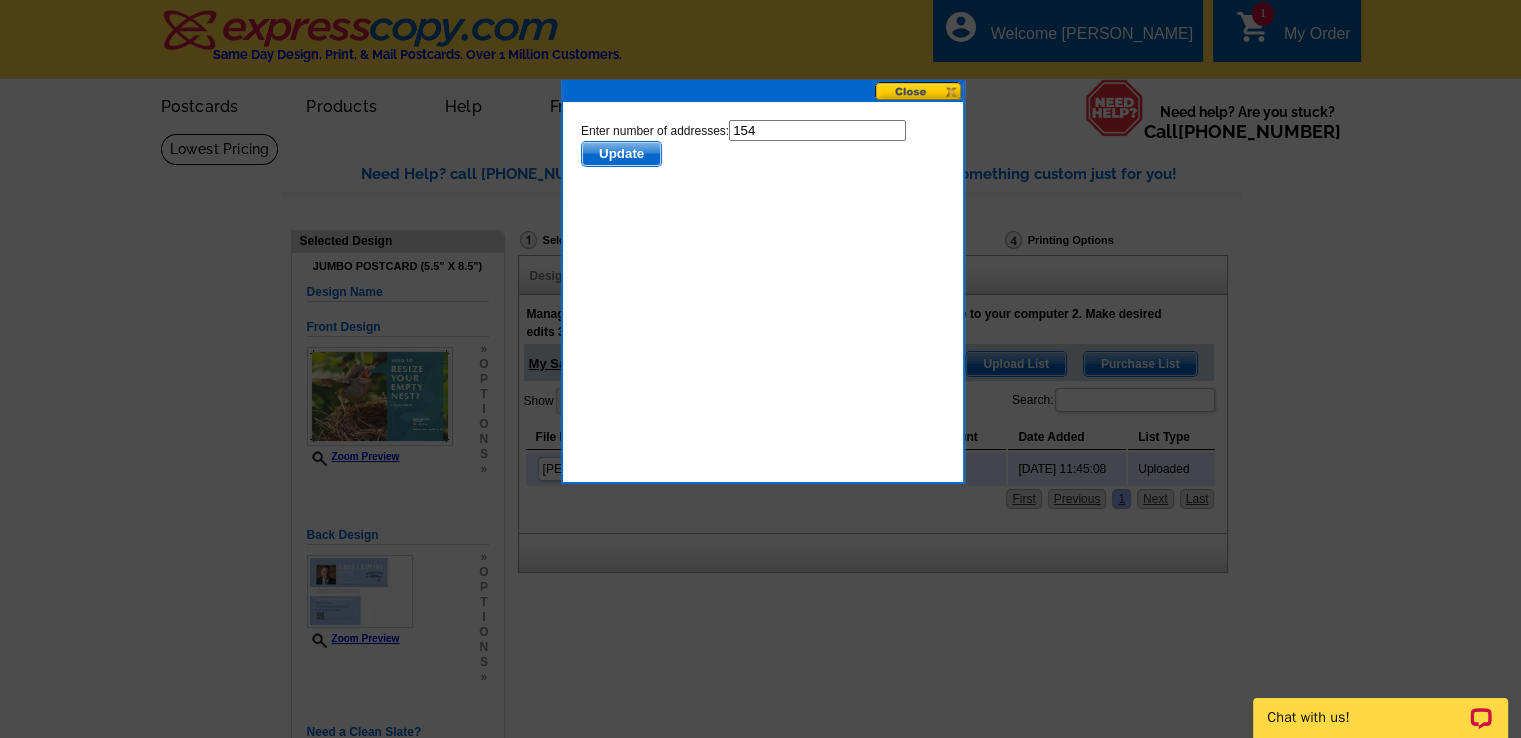 click on "Update" at bounding box center [620, 154] 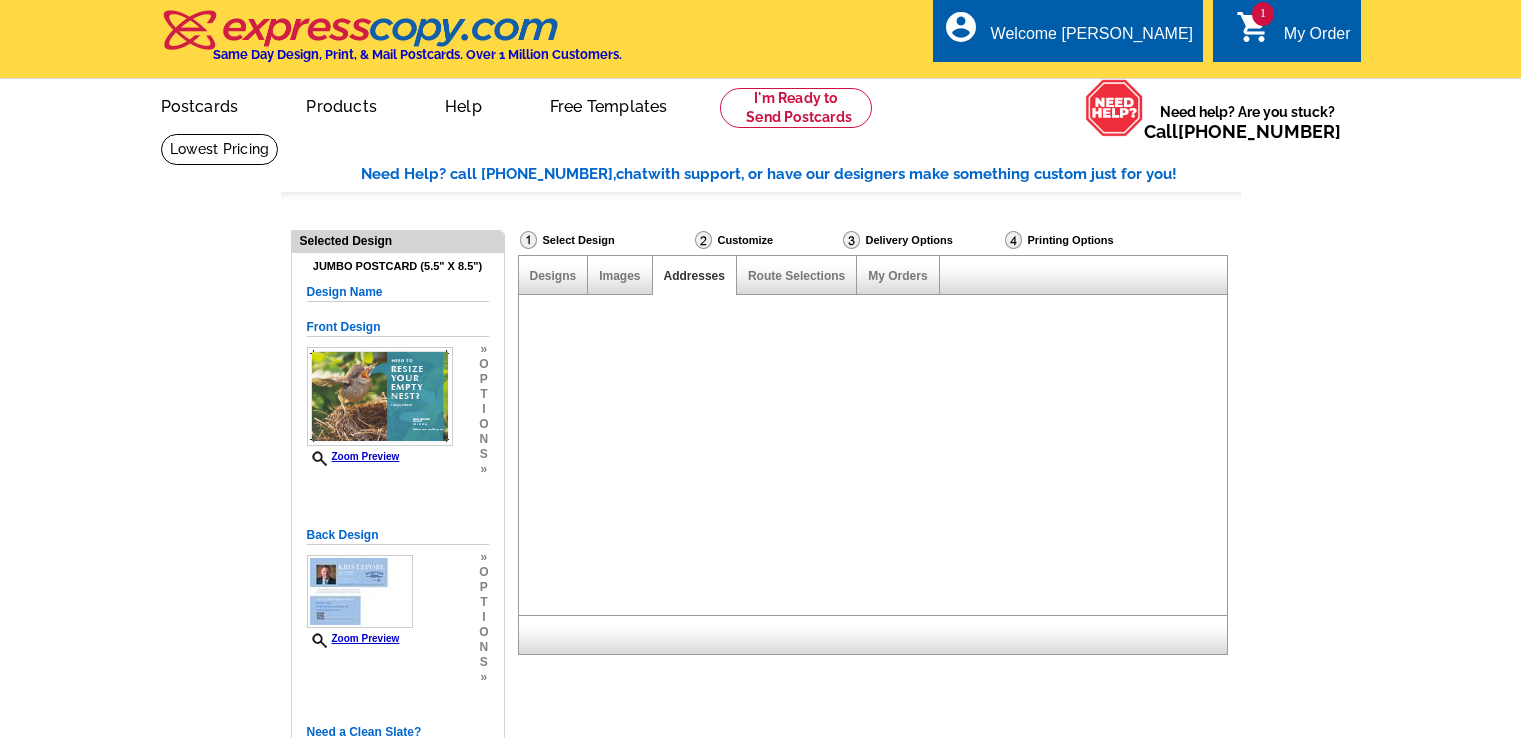 scroll, scrollTop: 0, scrollLeft: 0, axis: both 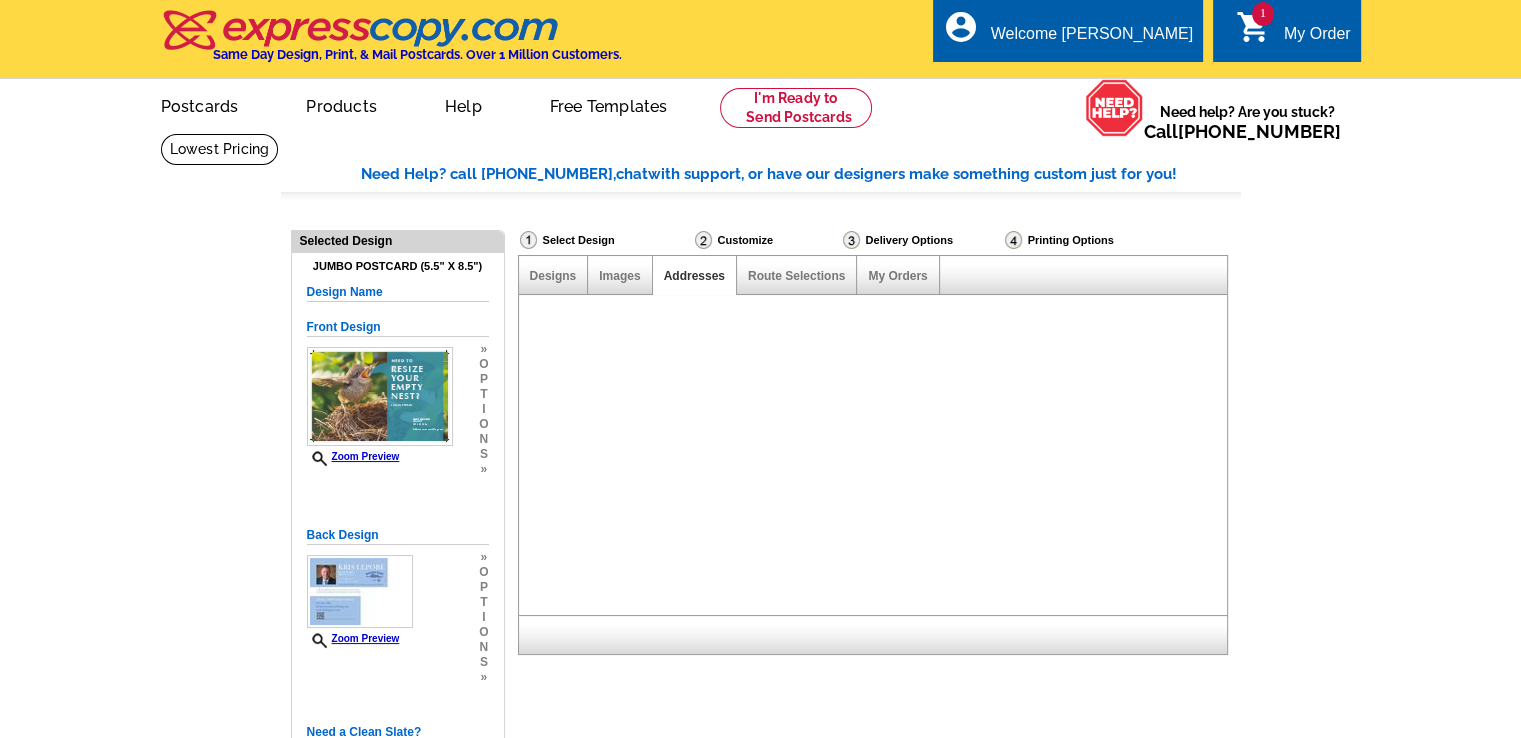 select on "785" 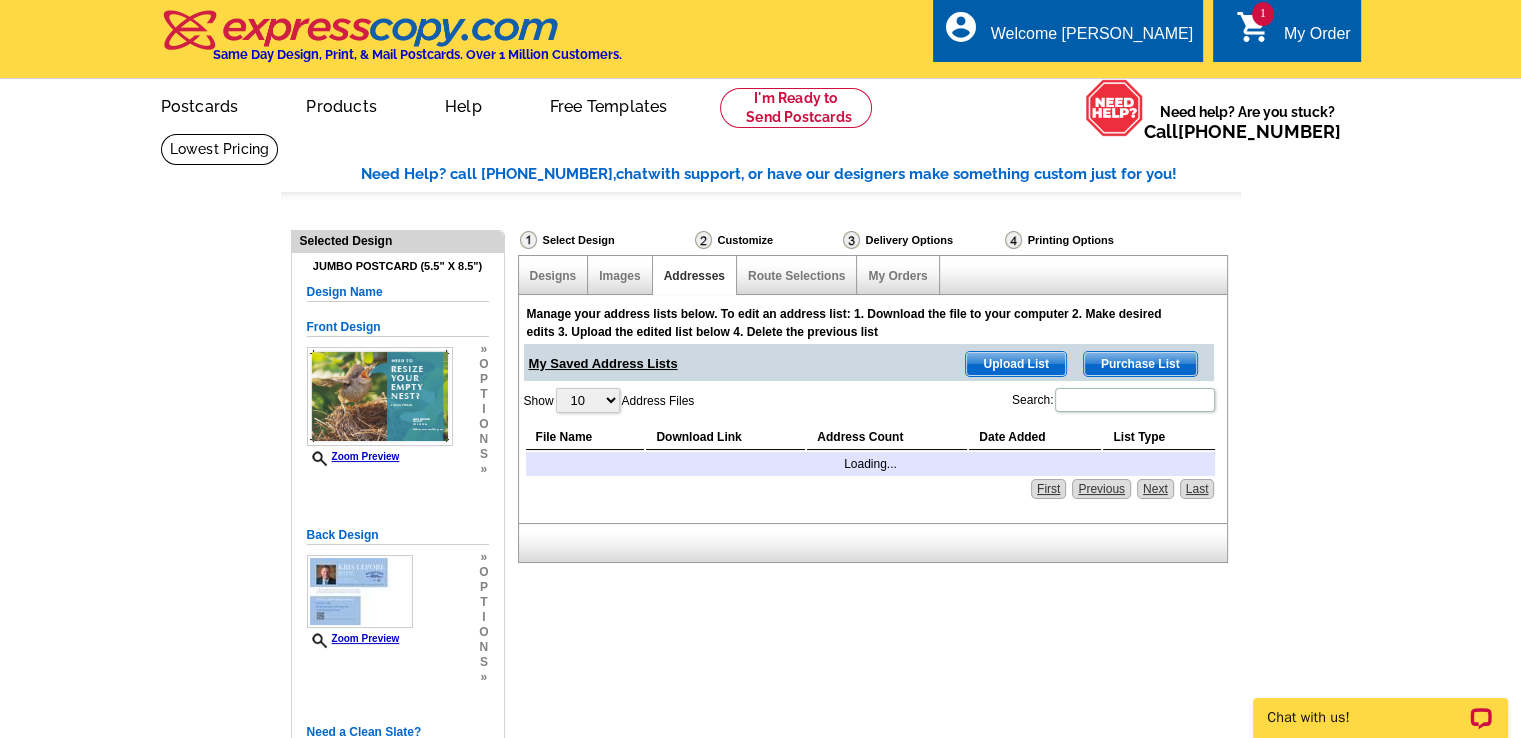 scroll, scrollTop: 0, scrollLeft: 0, axis: both 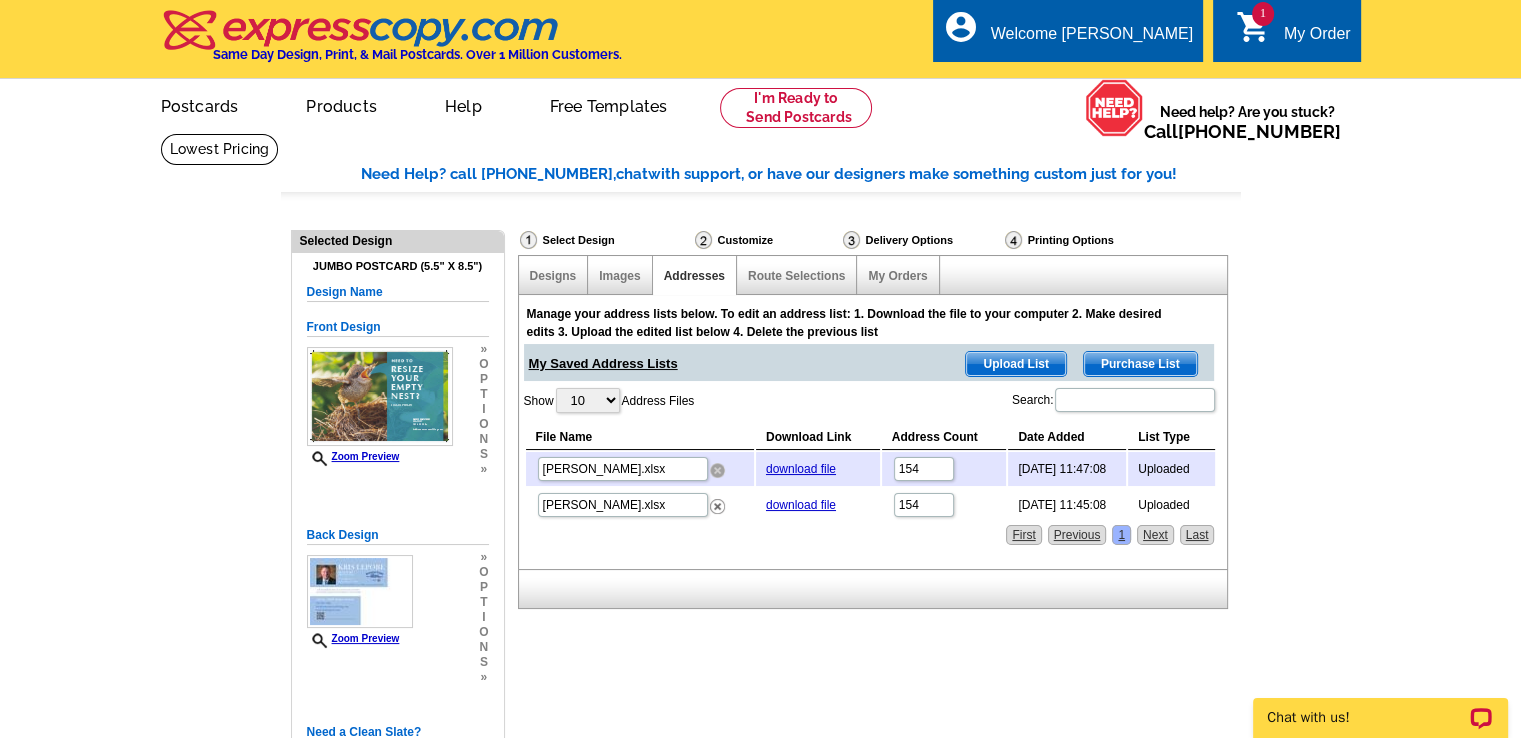 click at bounding box center (717, 470) 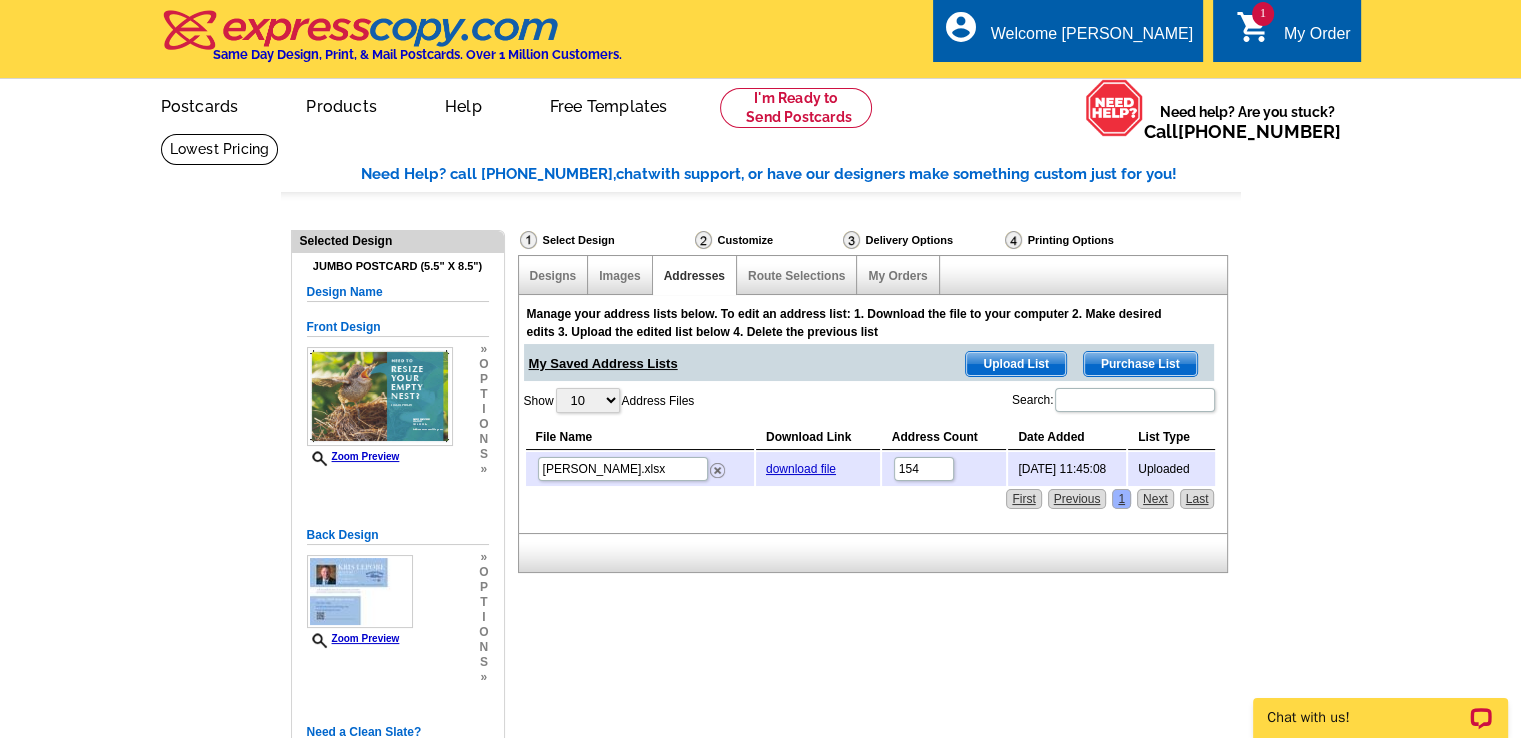 click on "Need Help? call [PHONE_NUMBER],  chat  with support, or have our designers make something custom just for you!
Got it, no need for the selection guide next time.
Show Results
Selected Design
Jumbo Postcard (5.5" x 8.5")
Design Name
Front Design
Zoom Preview
»
o
p
t
i
o
n
s
»
» o" at bounding box center (760, 1088) 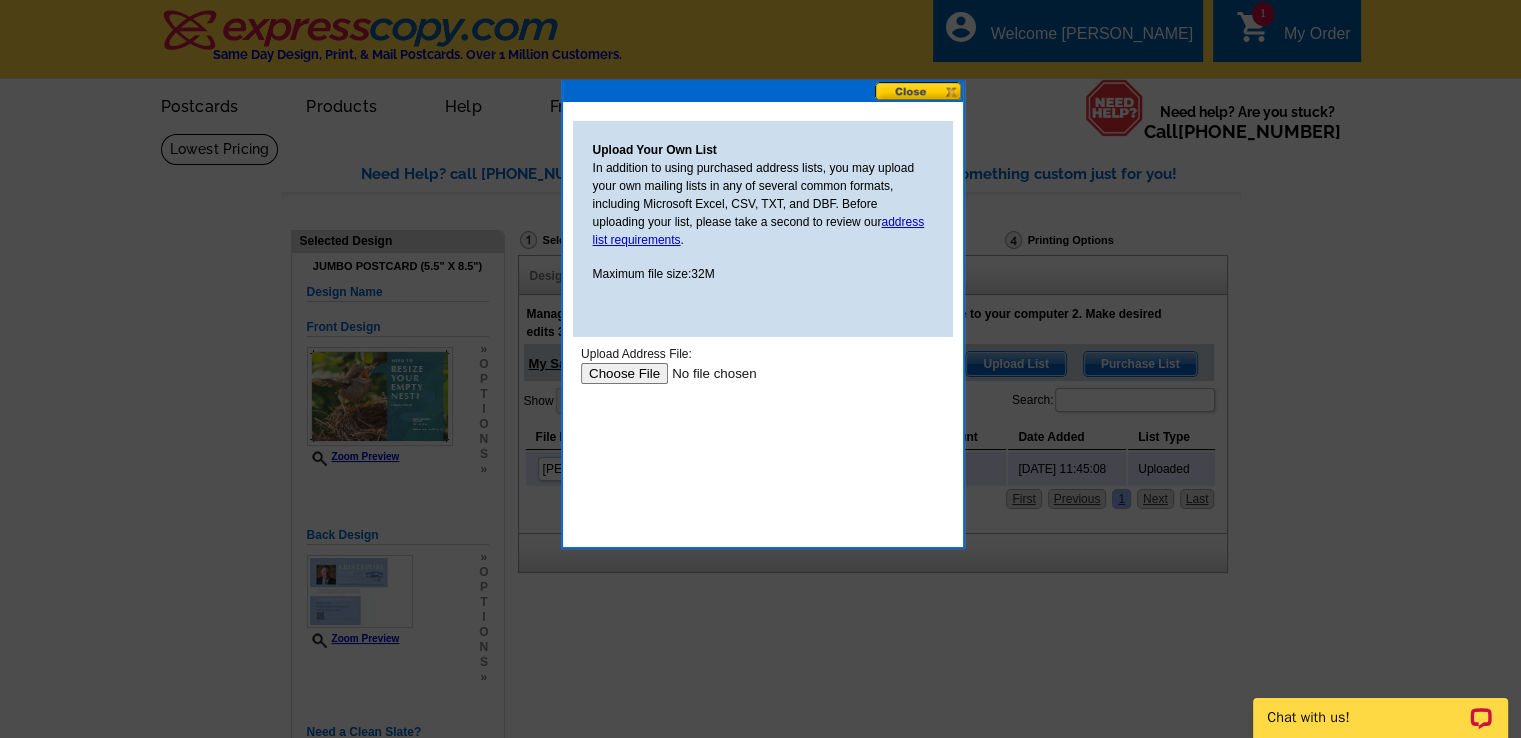 scroll, scrollTop: 0, scrollLeft: 0, axis: both 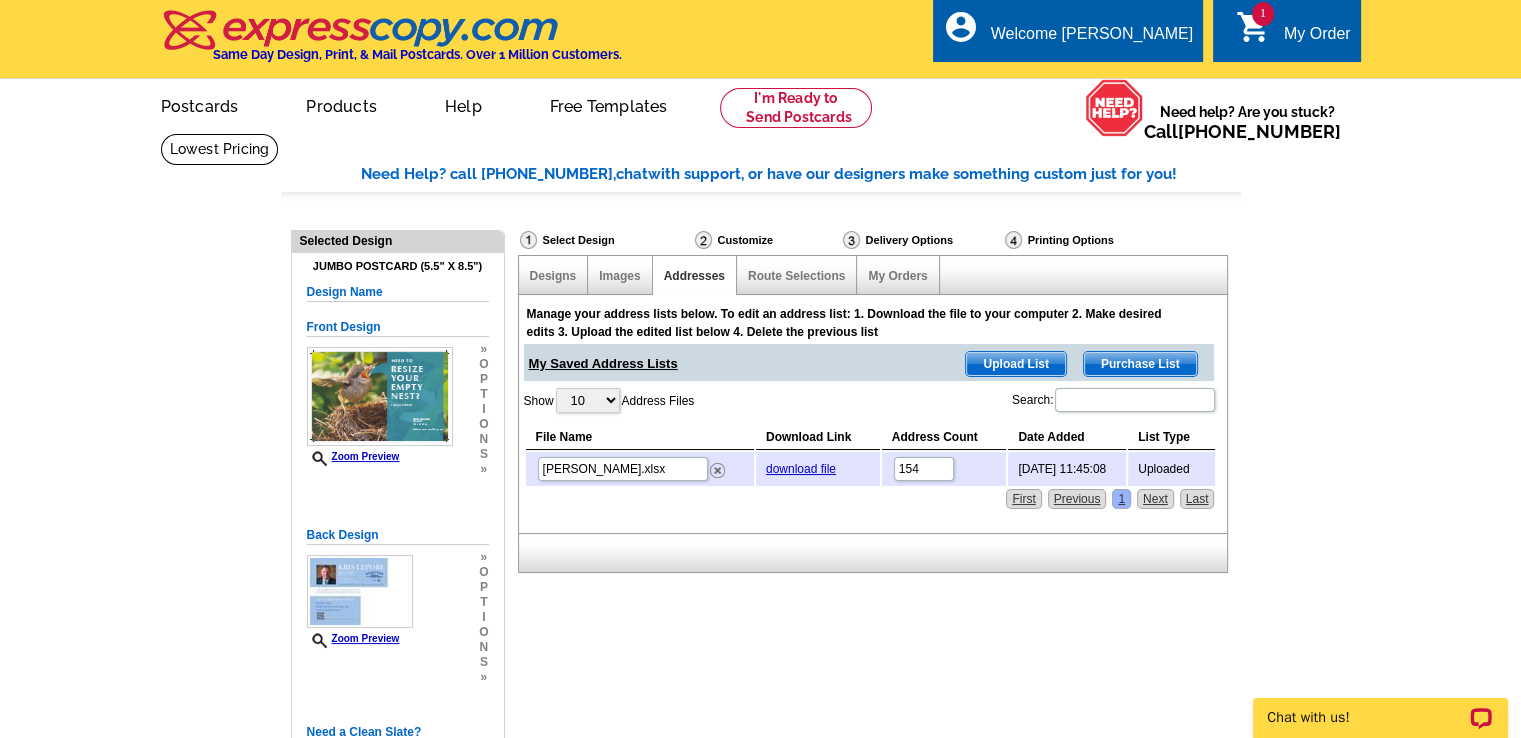 click on "1
shopping_cart
My Order" at bounding box center (1293, 34) 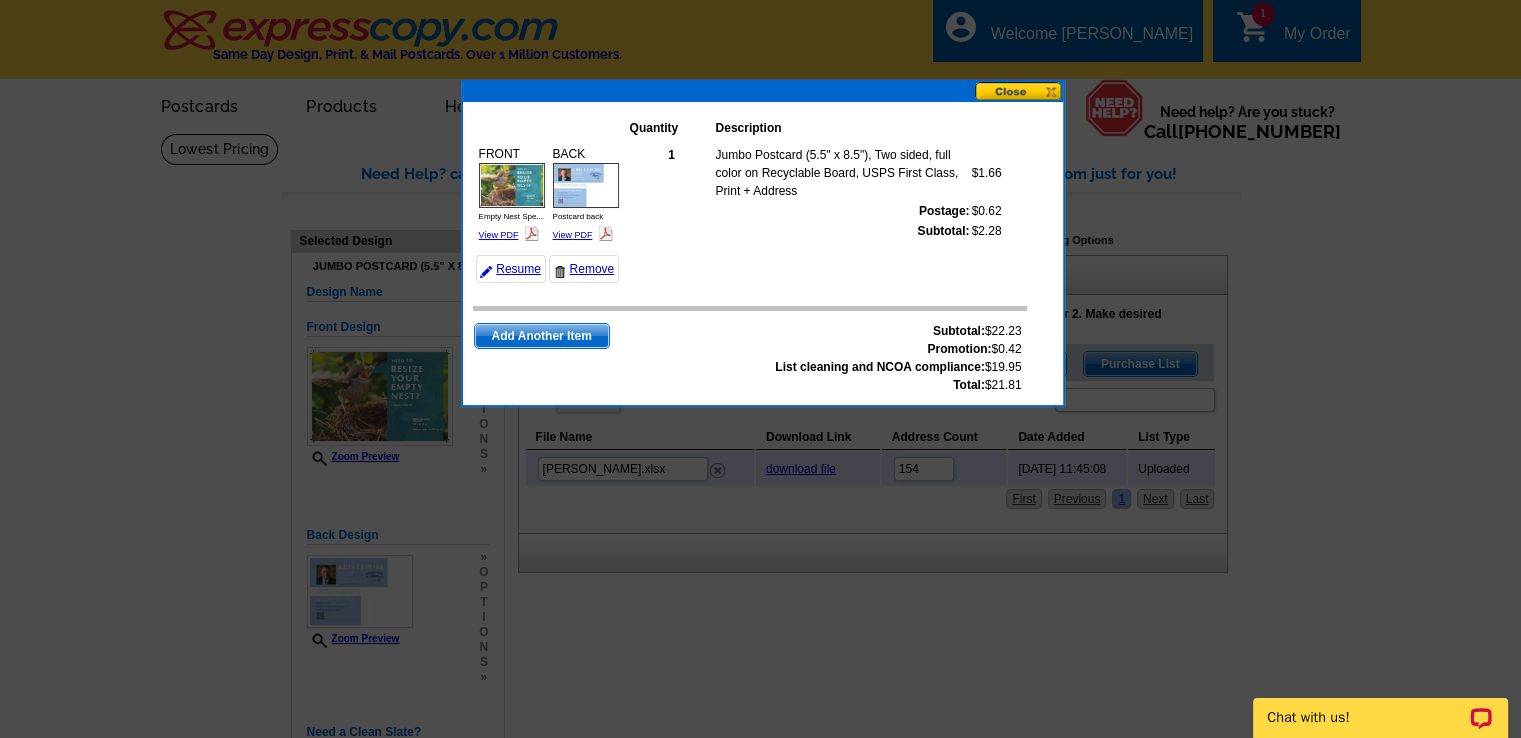 click at bounding box center (1019, 91) 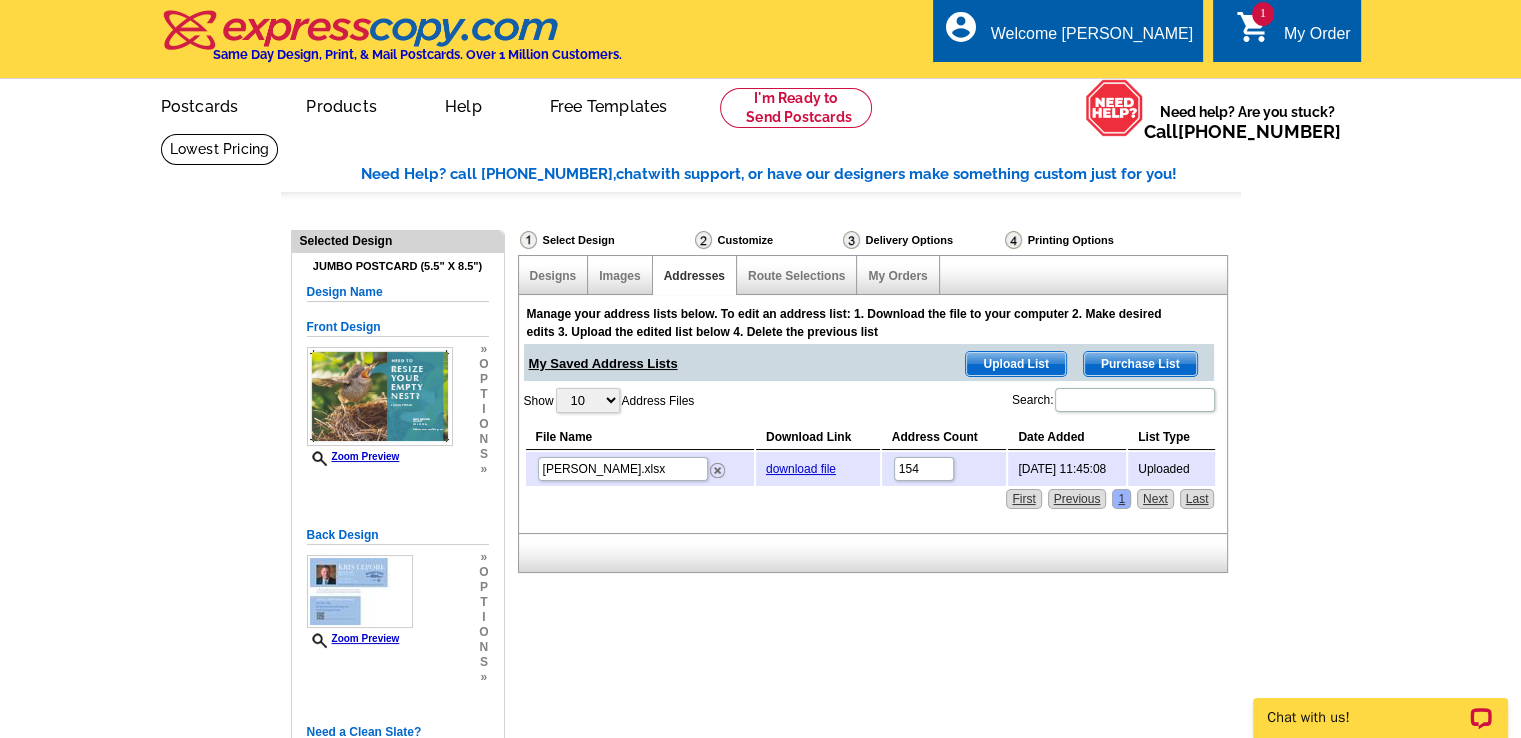 click on "Need Help? call 800-260-5887,  chat  with support, or have our designers make something custom just for you!
Got it, no need for the selection guide next time.
Show Results
Selected Design
Jumbo Postcard (5.5" x 8.5")
Design Name
Front Design
Zoom Preview
»
o
p
t
i
o
n
s
»
» o" at bounding box center [760, 1088] 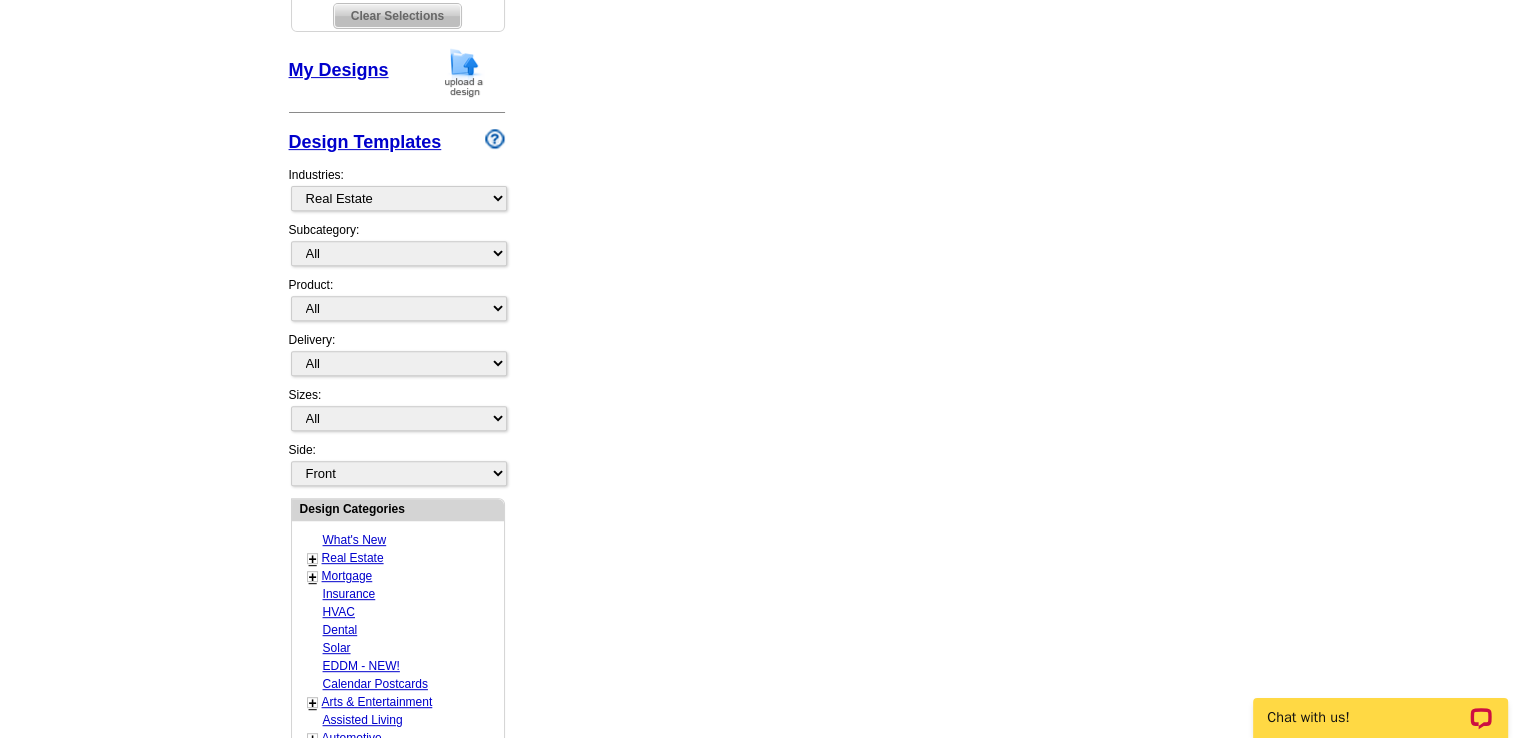 scroll, scrollTop: 0, scrollLeft: 0, axis: both 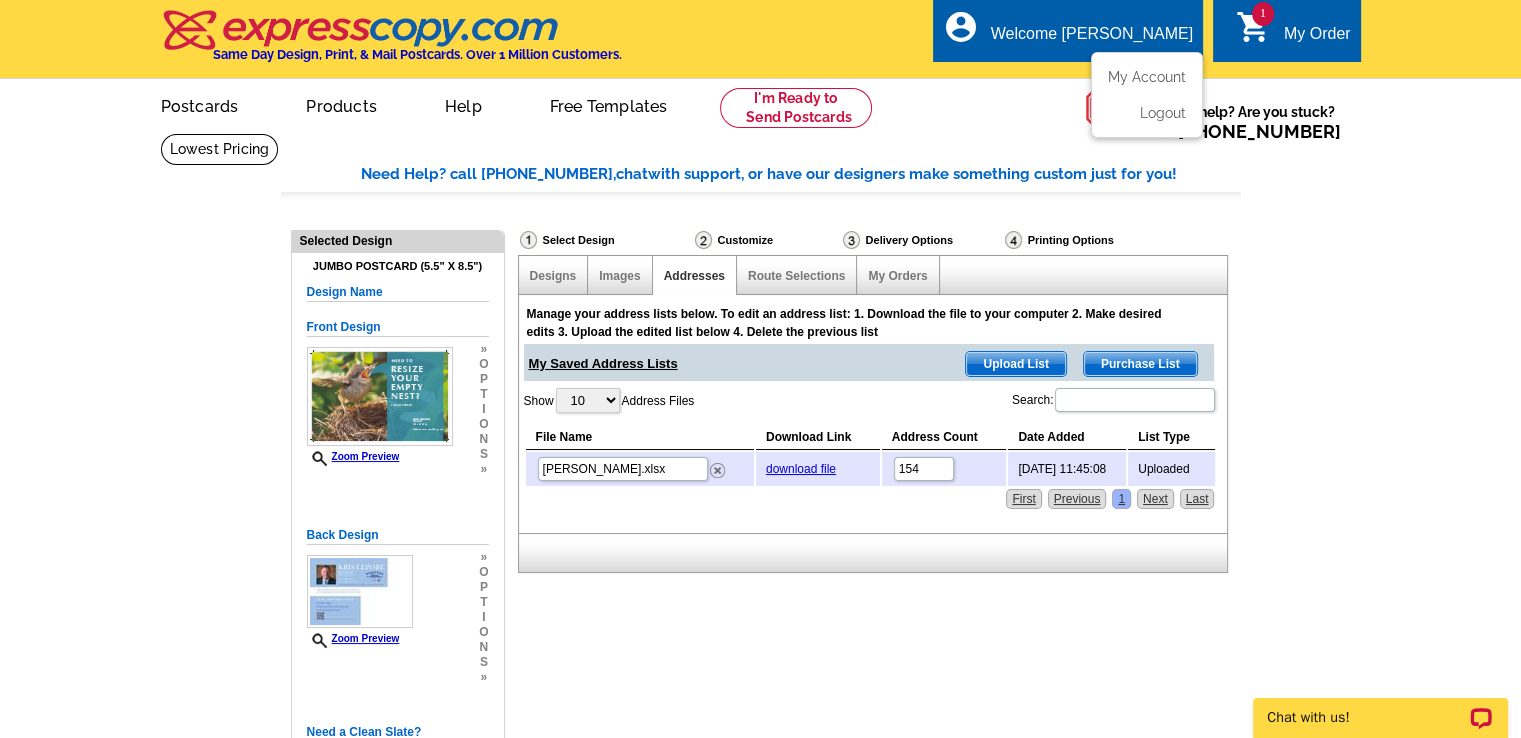 click on "Welcome [PERSON_NAME]" at bounding box center [1092, 39] 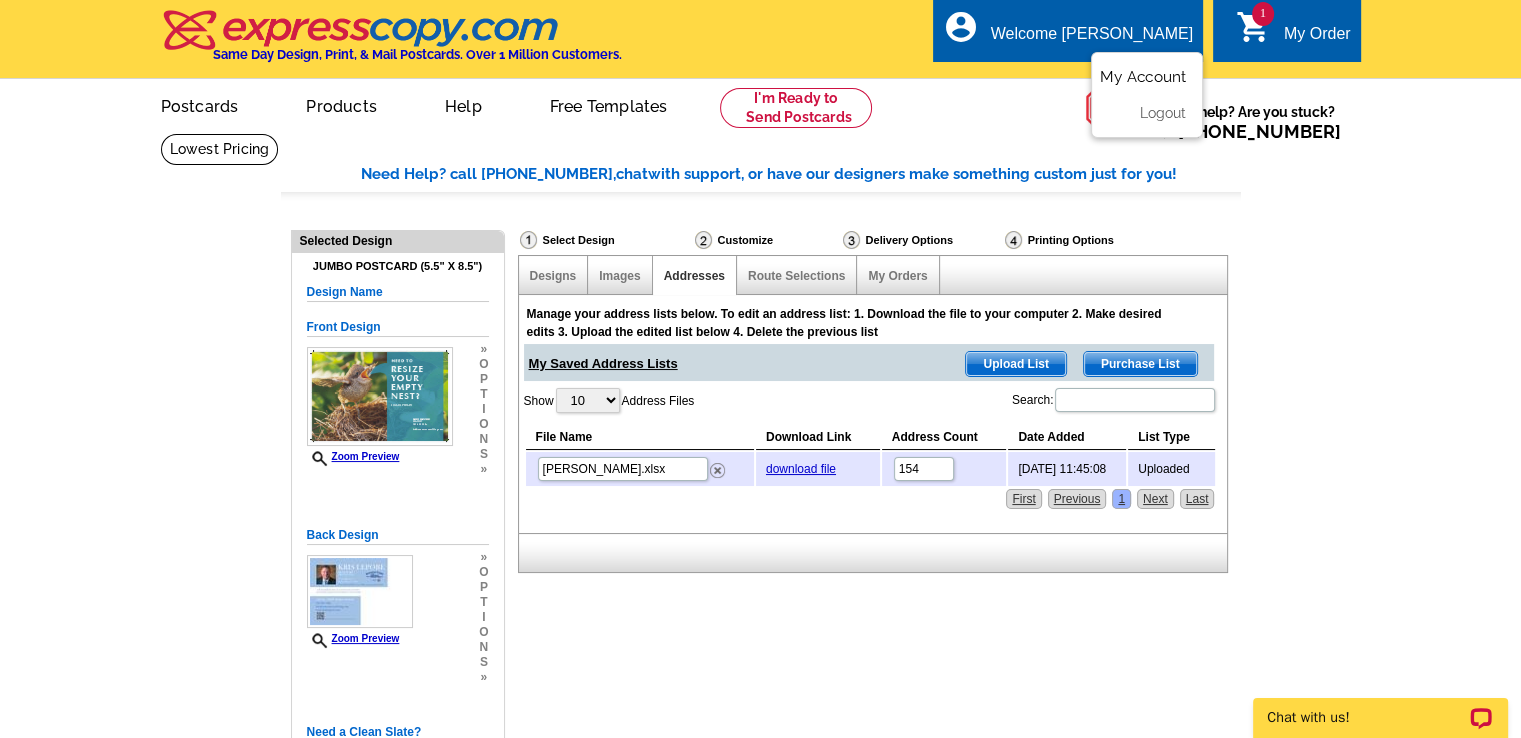 click on "My Account" at bounding box center (1143, 77) 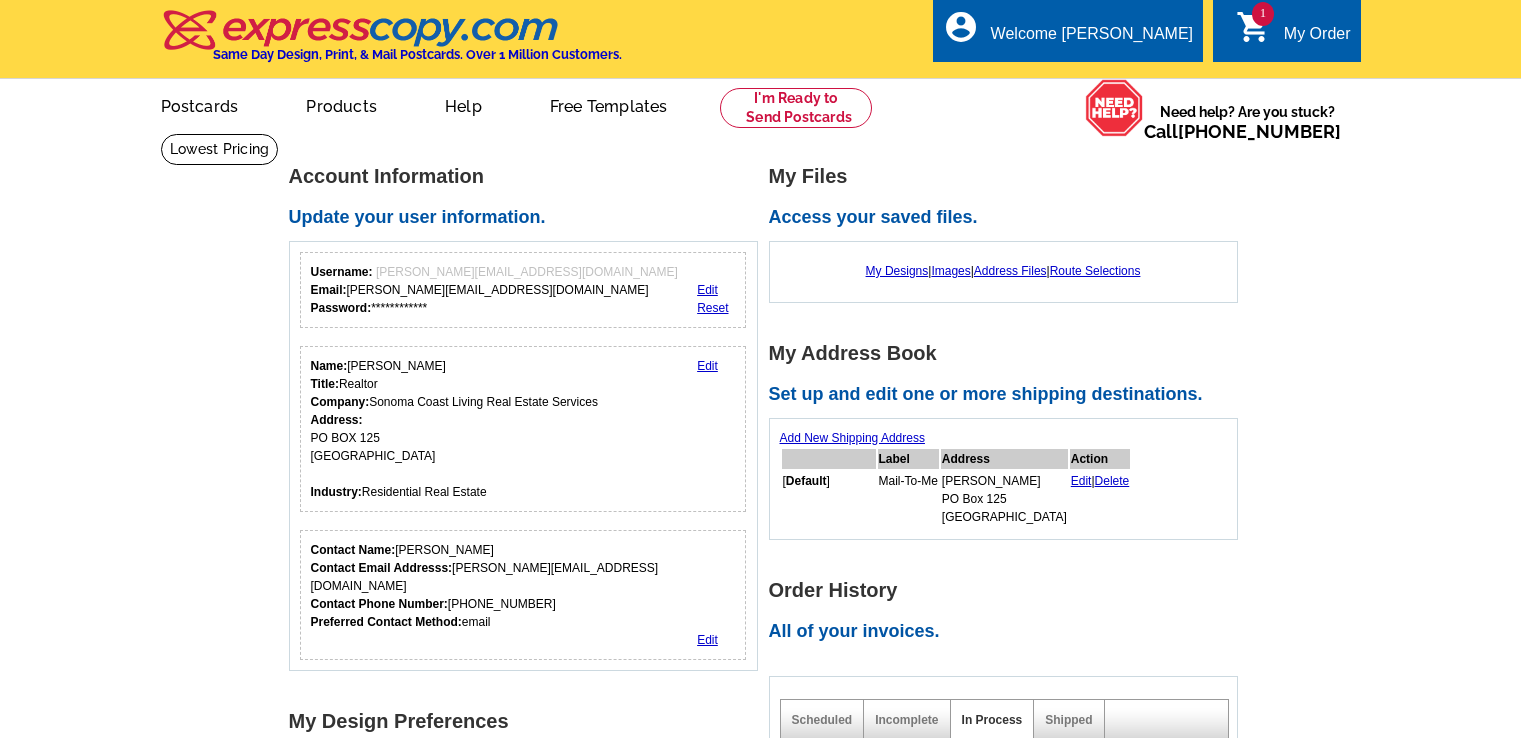 scroll, scrollTop: 0, scrollLeft: 0, axis: both 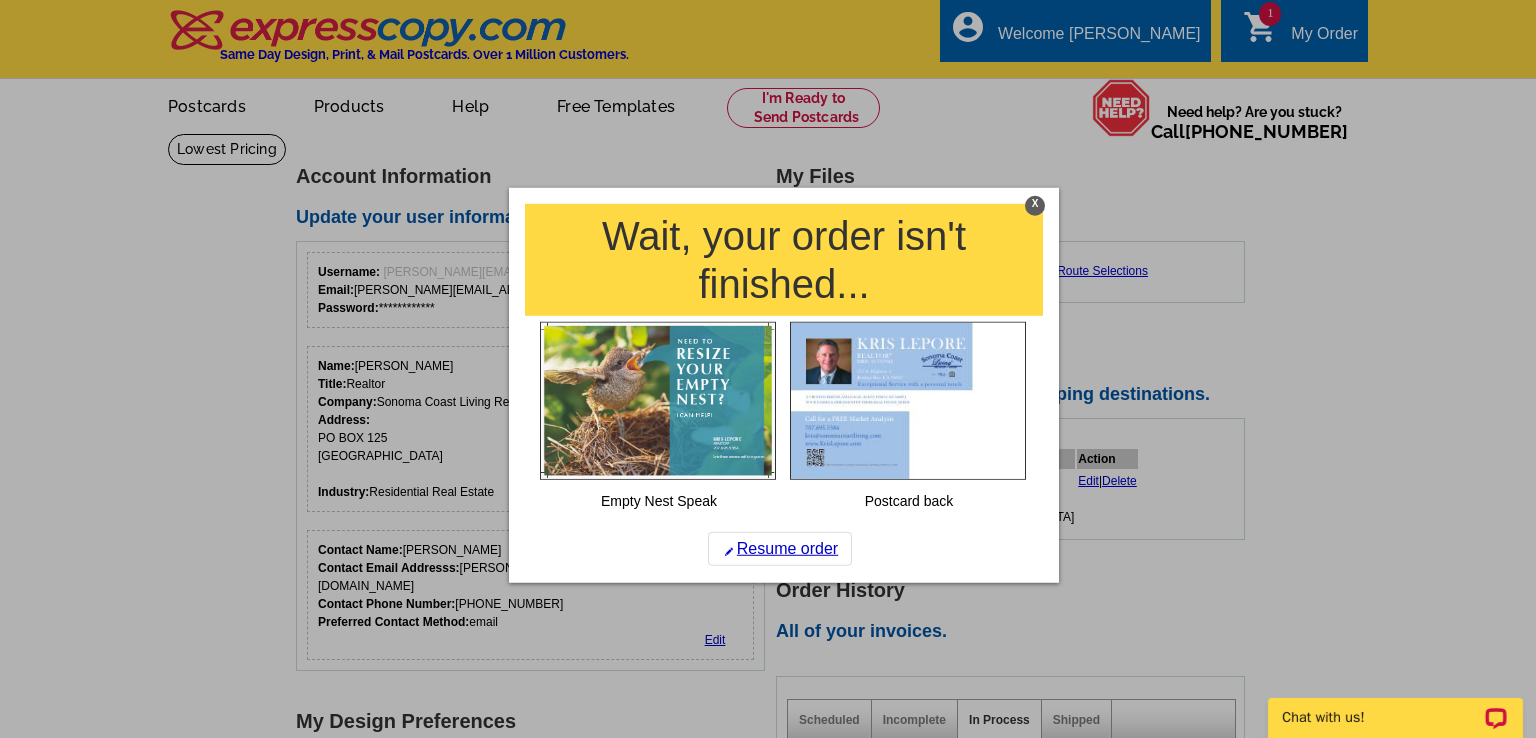 click on "X" at bounding box center (1035, 206) 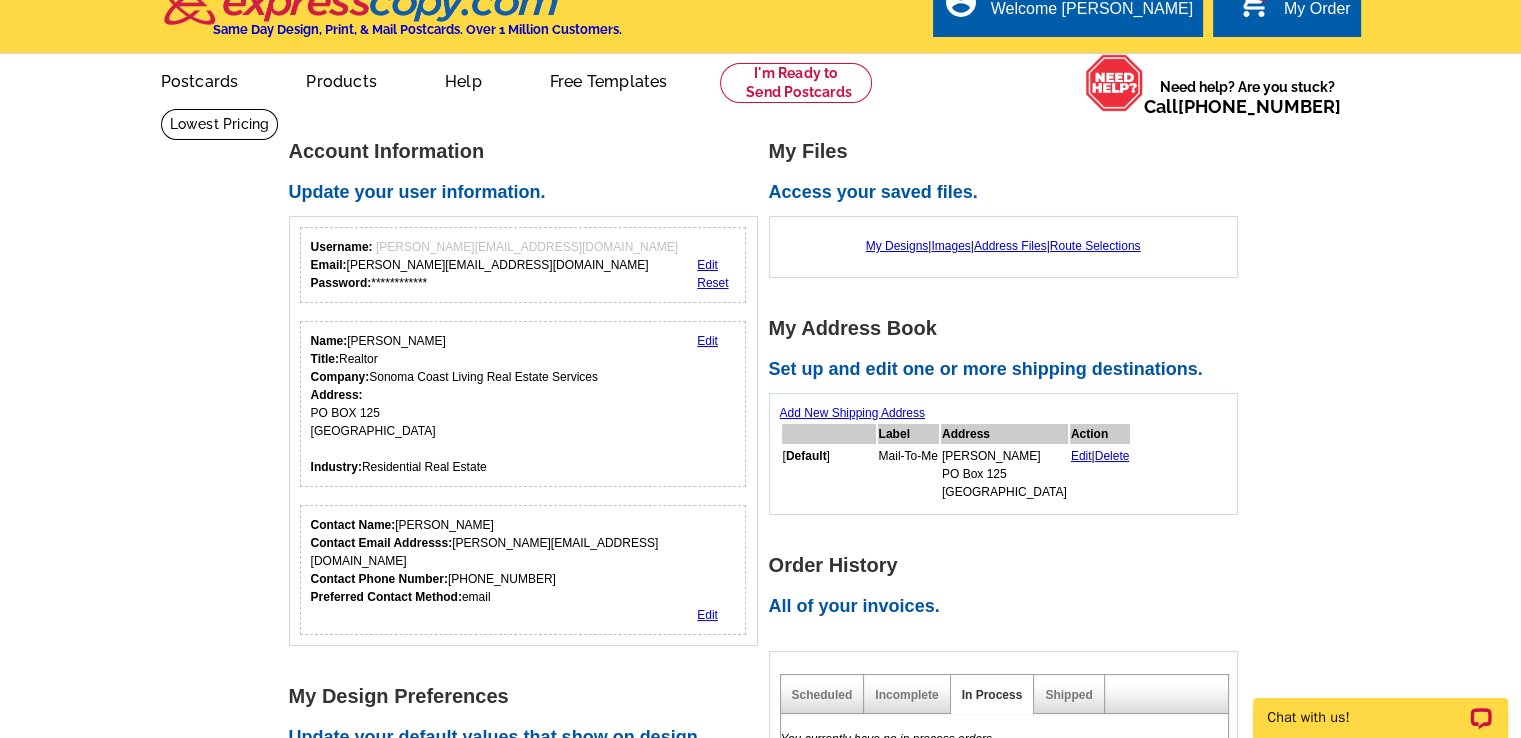 scroll, scrollTop: 23, scrollLeft: 0, axis: vertical 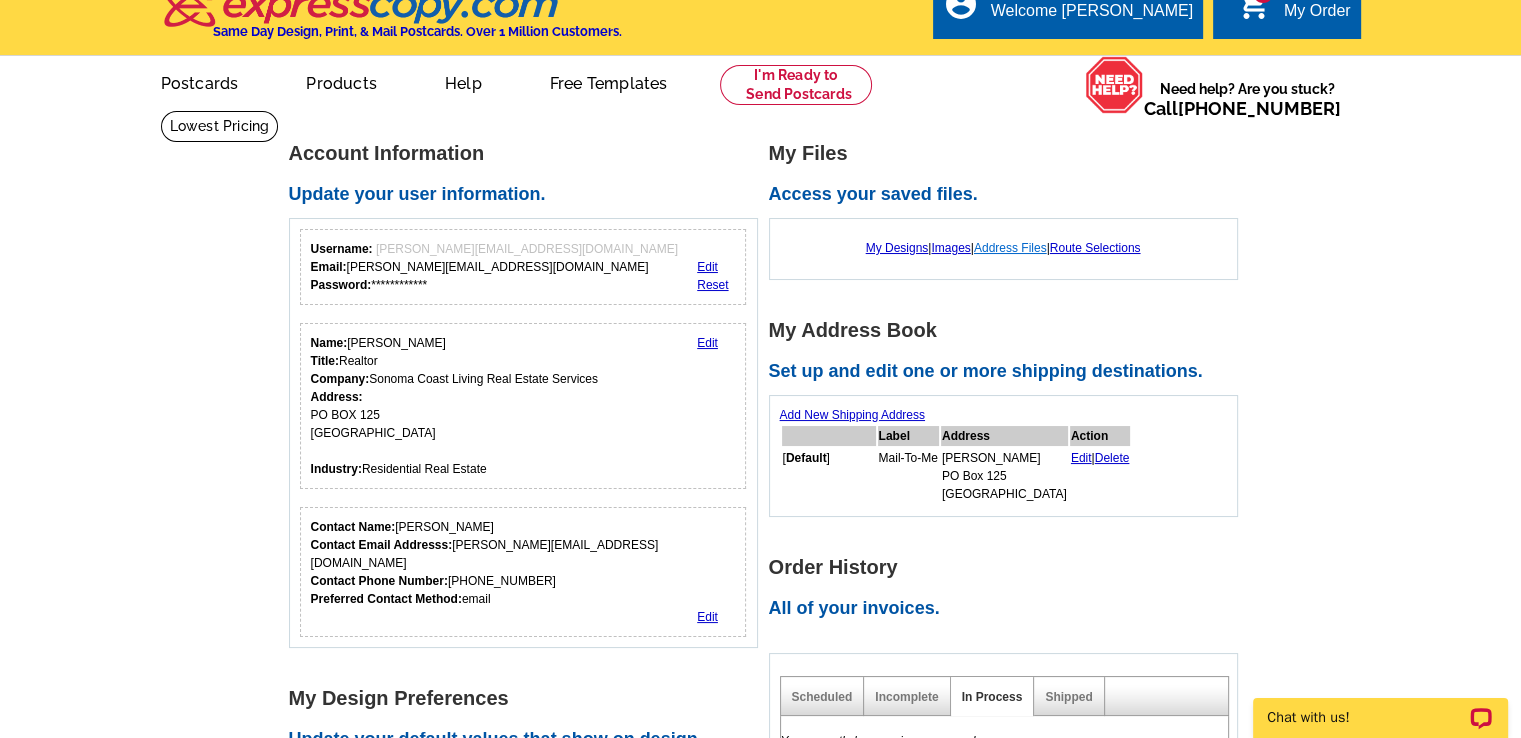 click on "Address Files" at bounding box center [1010, 248] 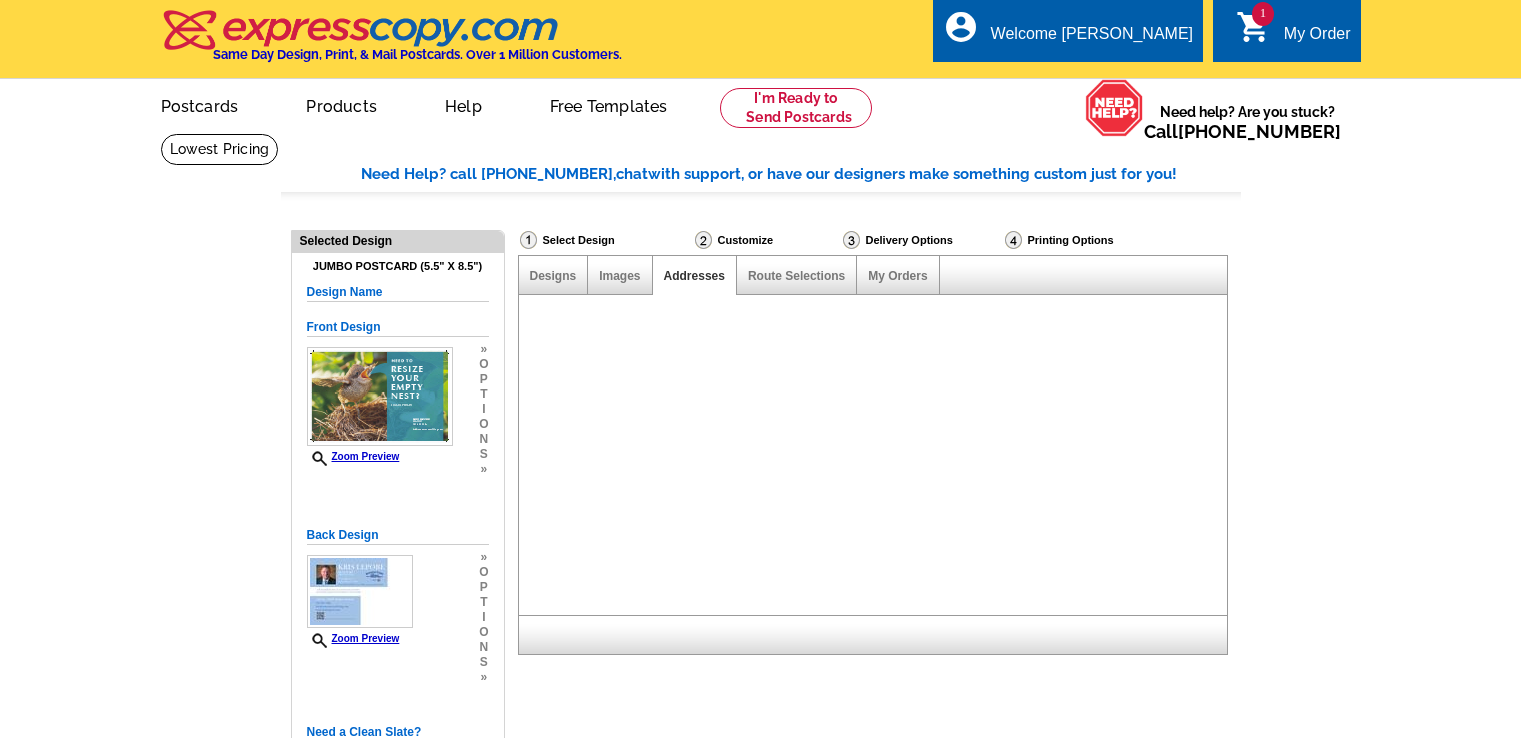 scroll, scrollTop: 0, scrollLeft: 0, axis: both 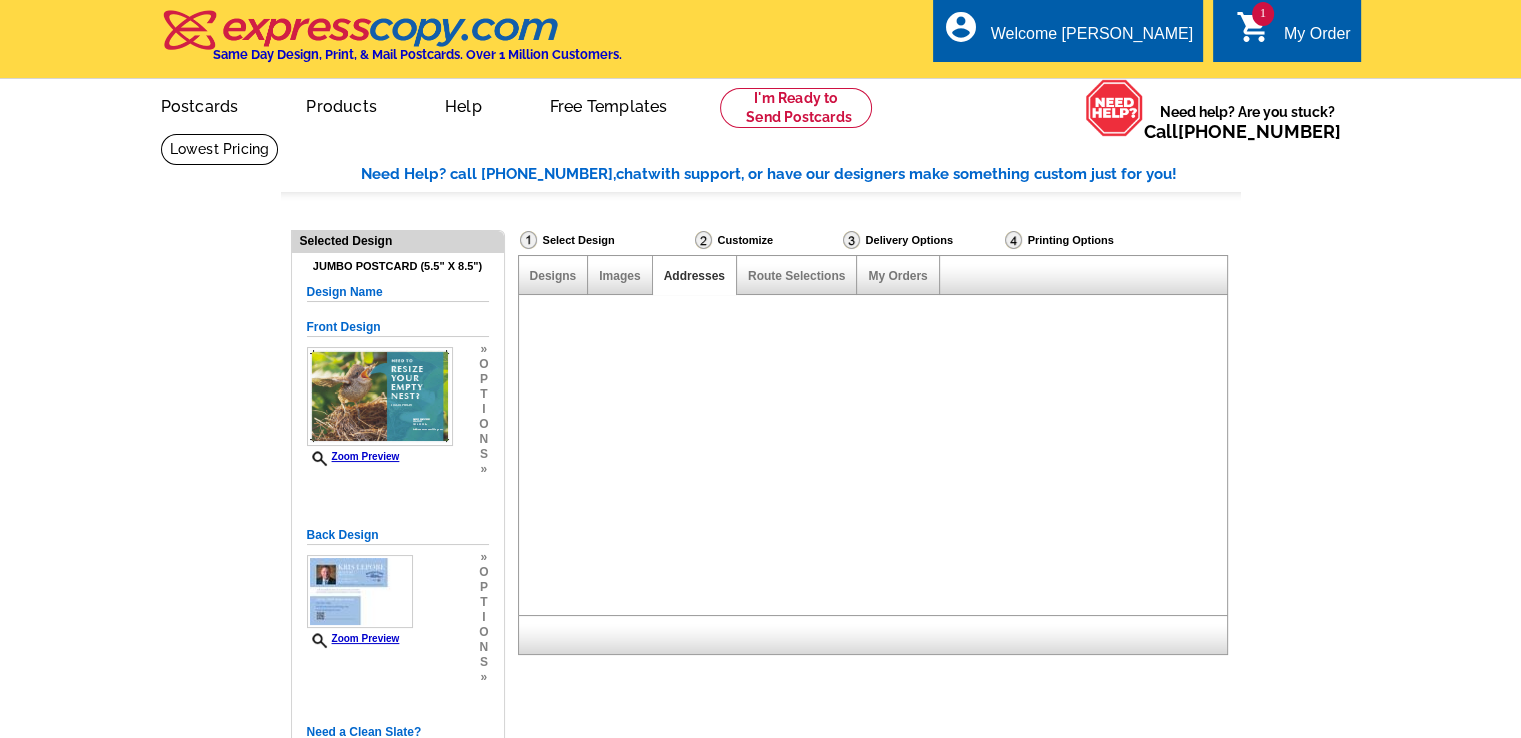select on "785" 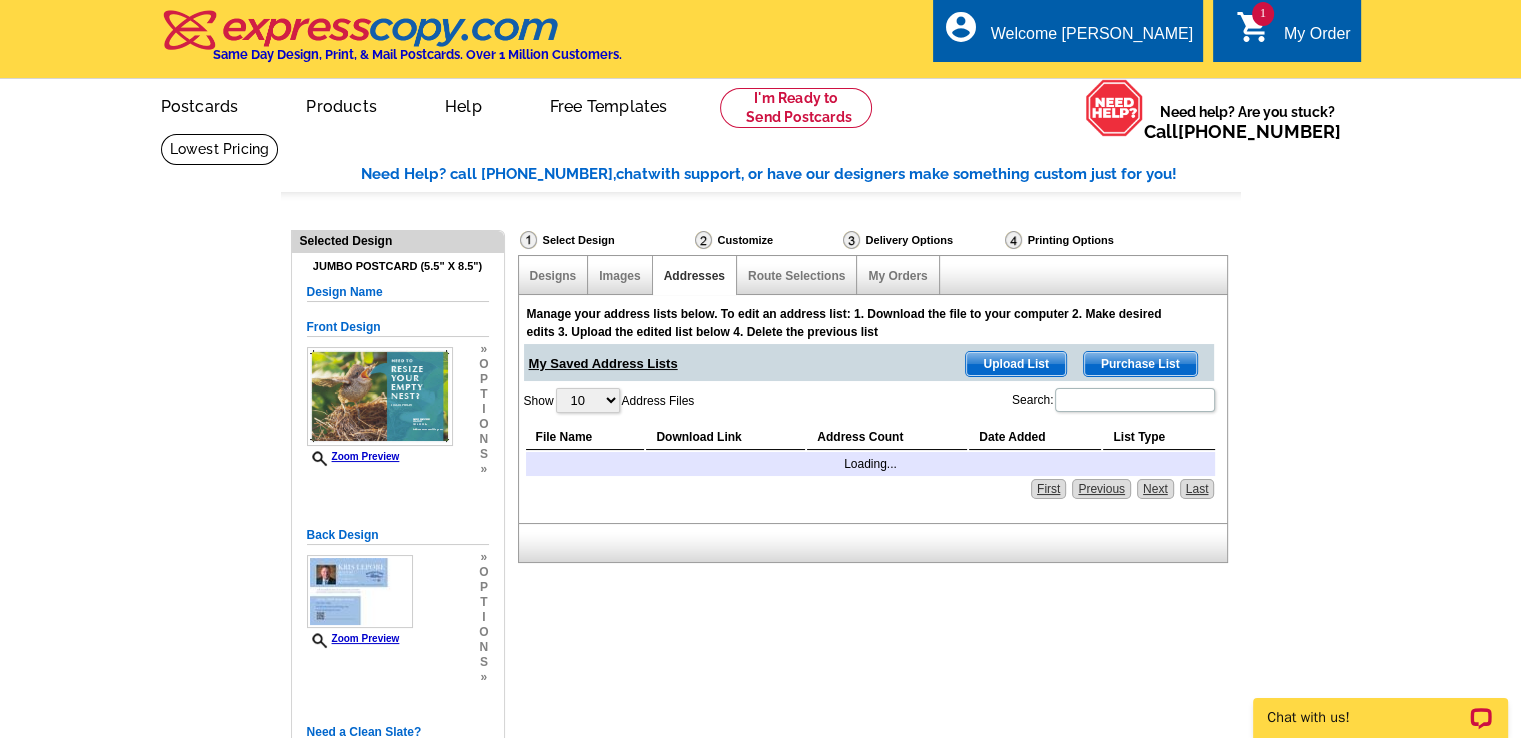 scroll, scrollTop: 0, scrollLeft: 0, axis: both 